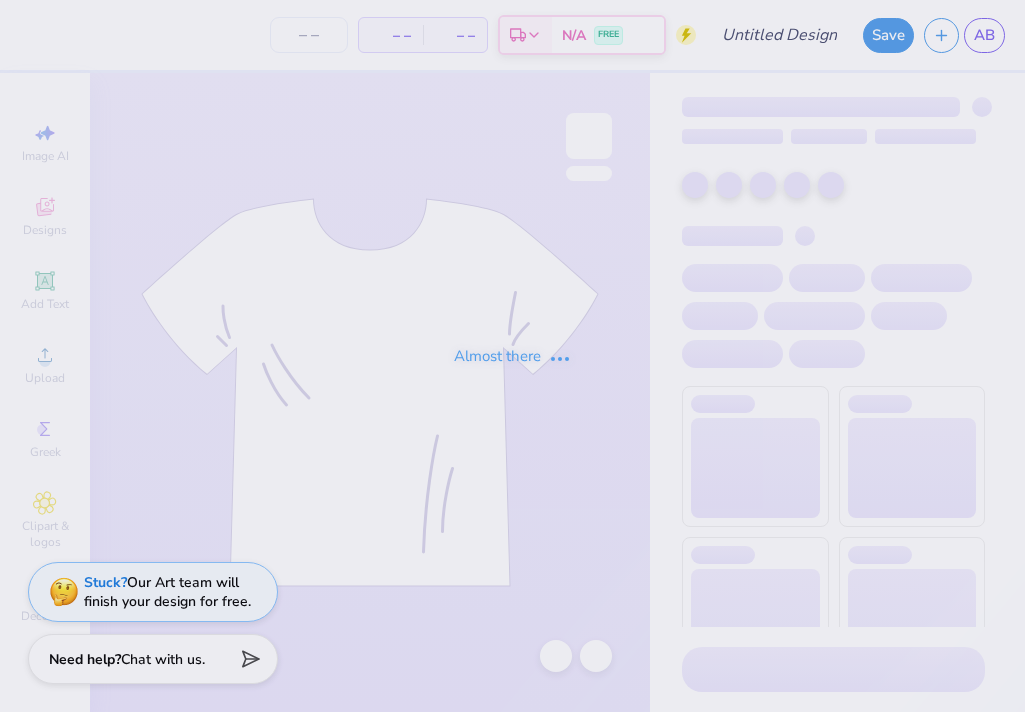 scroll, scrollTop: 0, scrollLeft: 0, axis: both 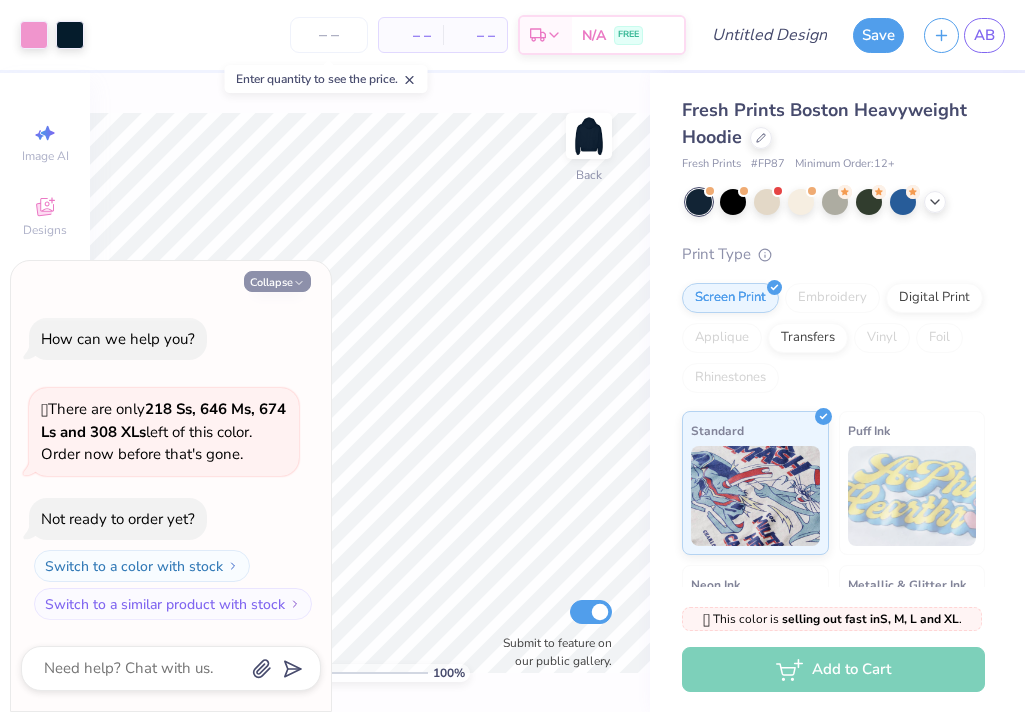 click 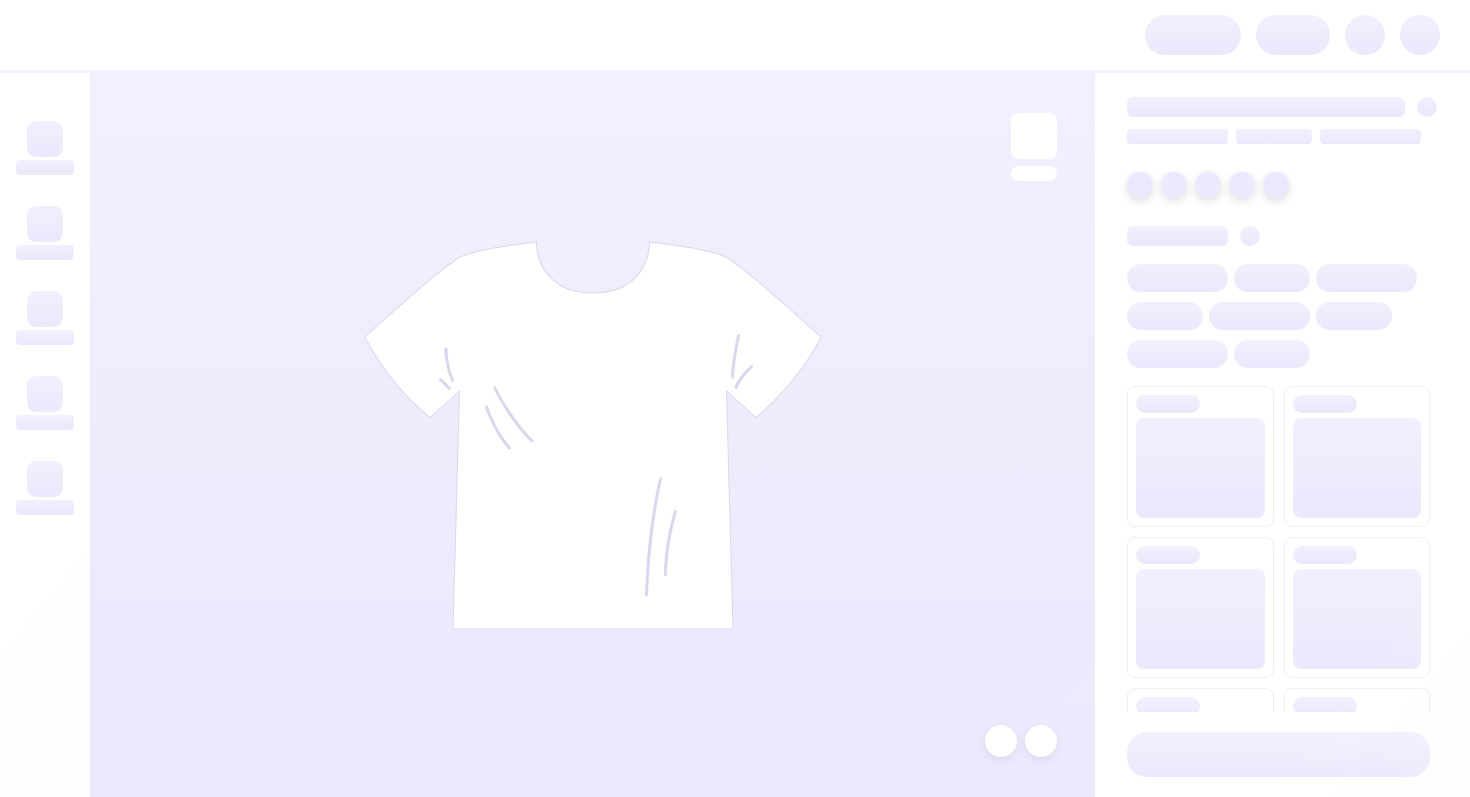 scroll, scrollTop: 0, scrollLeft: 0, axis: both 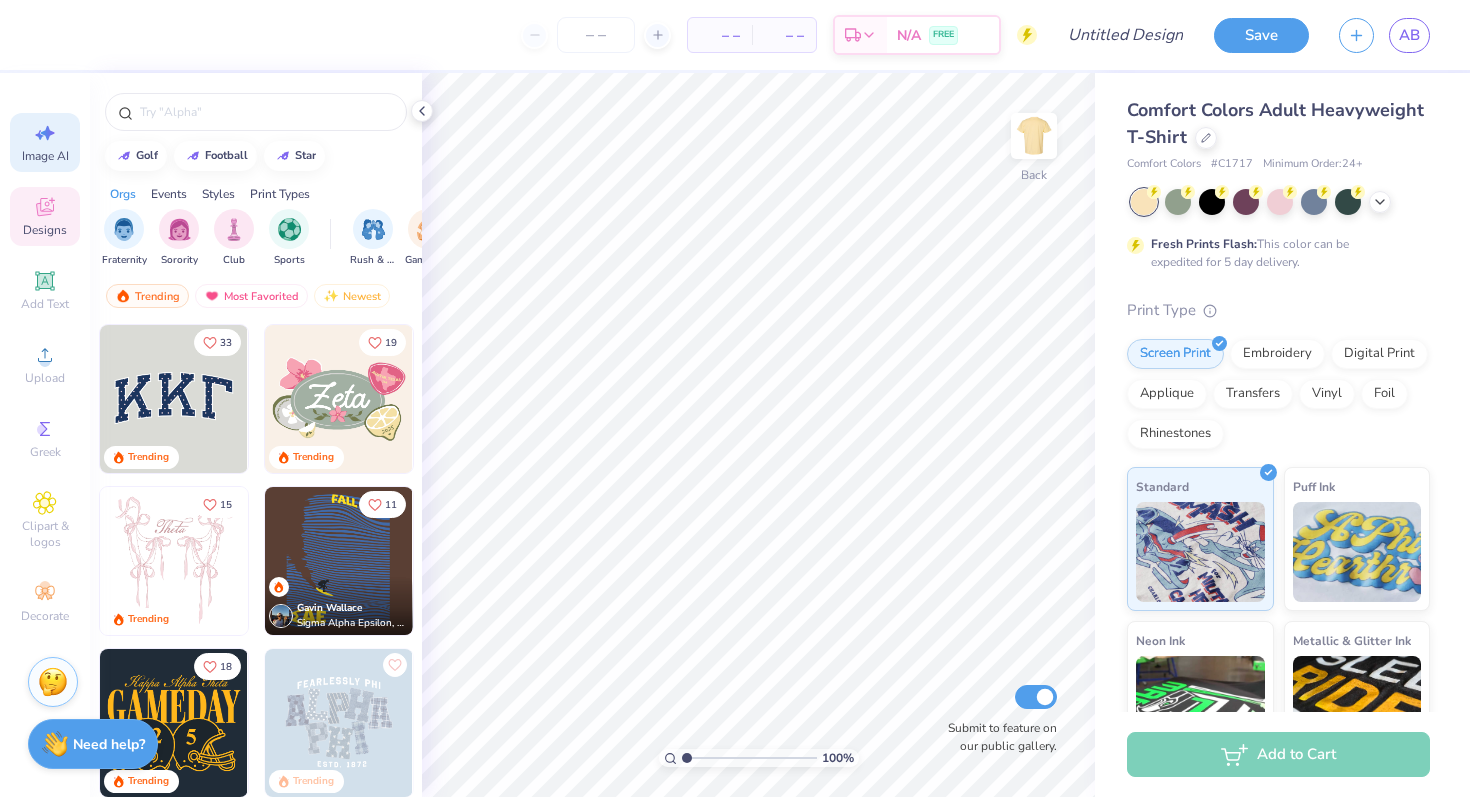 click on "Image AI" at bounding box center (45, 142) 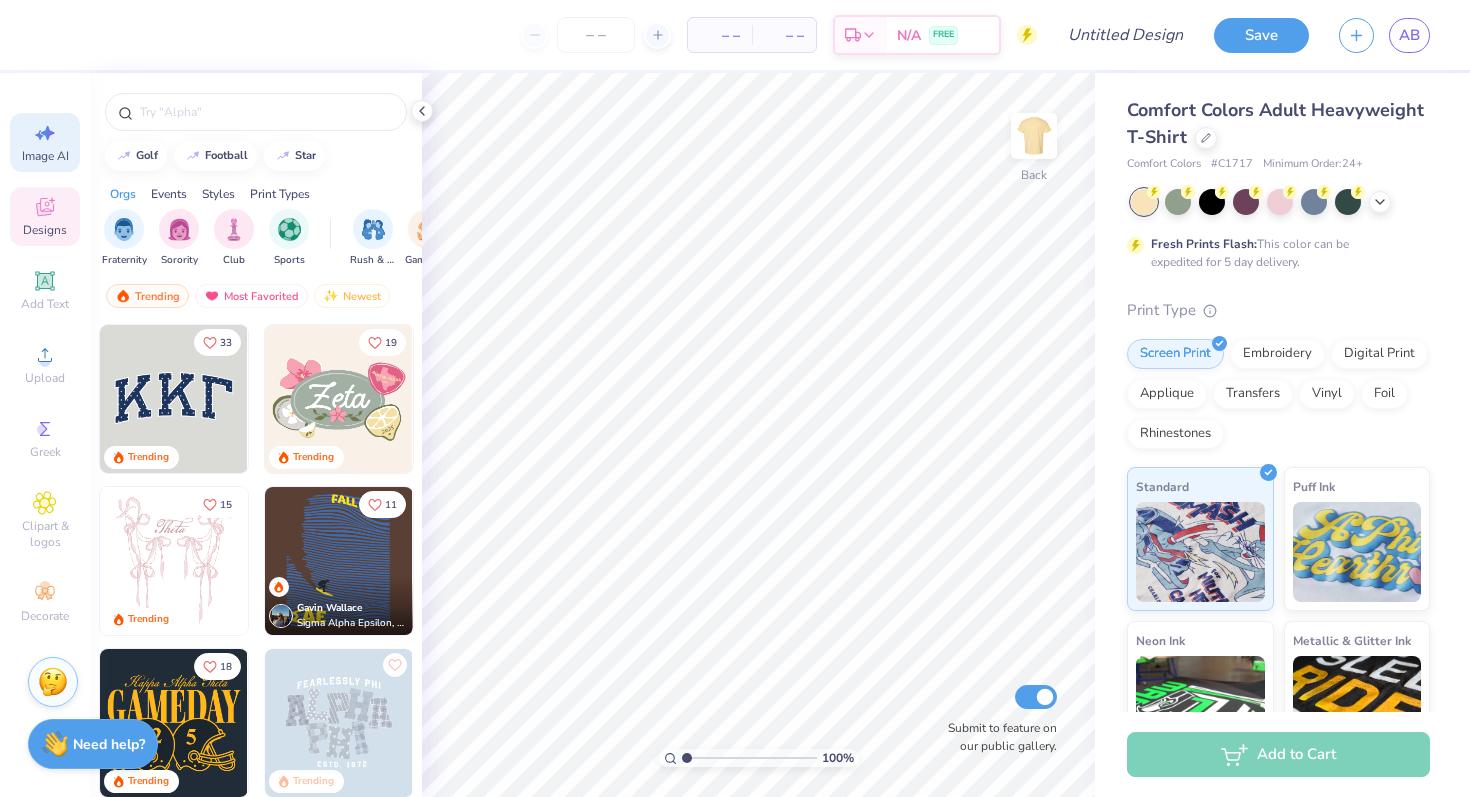 select on "4" 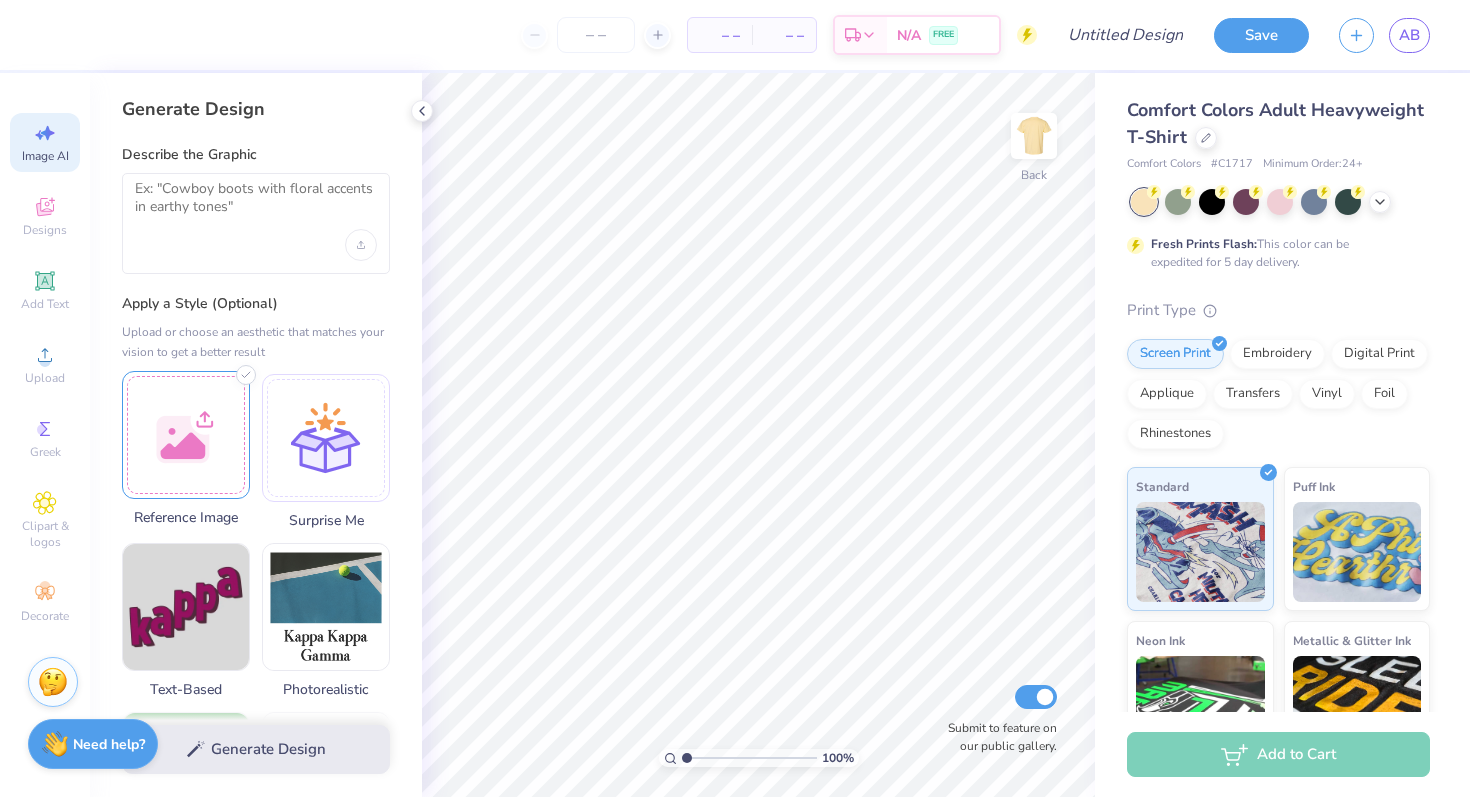 click at bounding box center [186, 435] 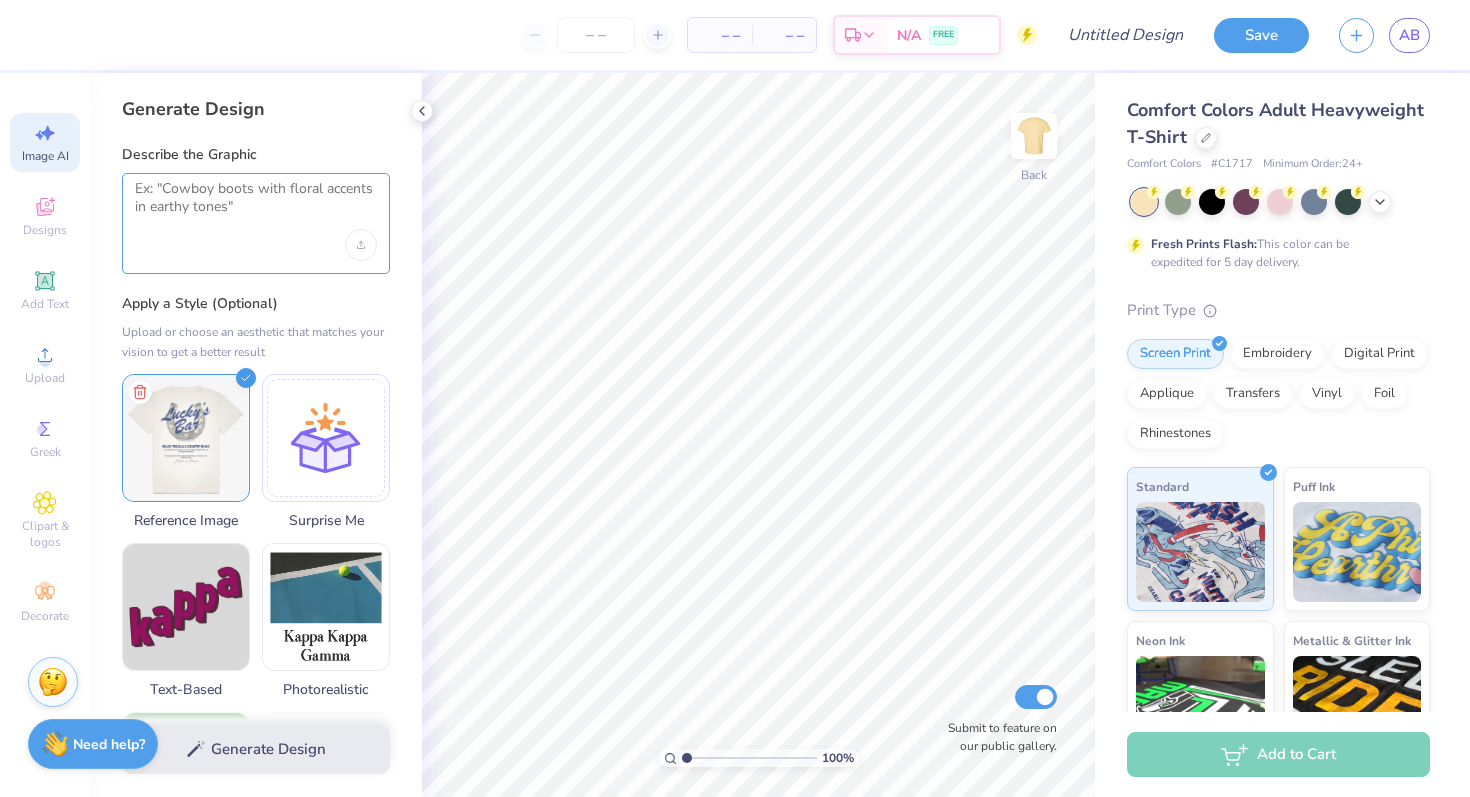 click at bounding box center (256, 205) 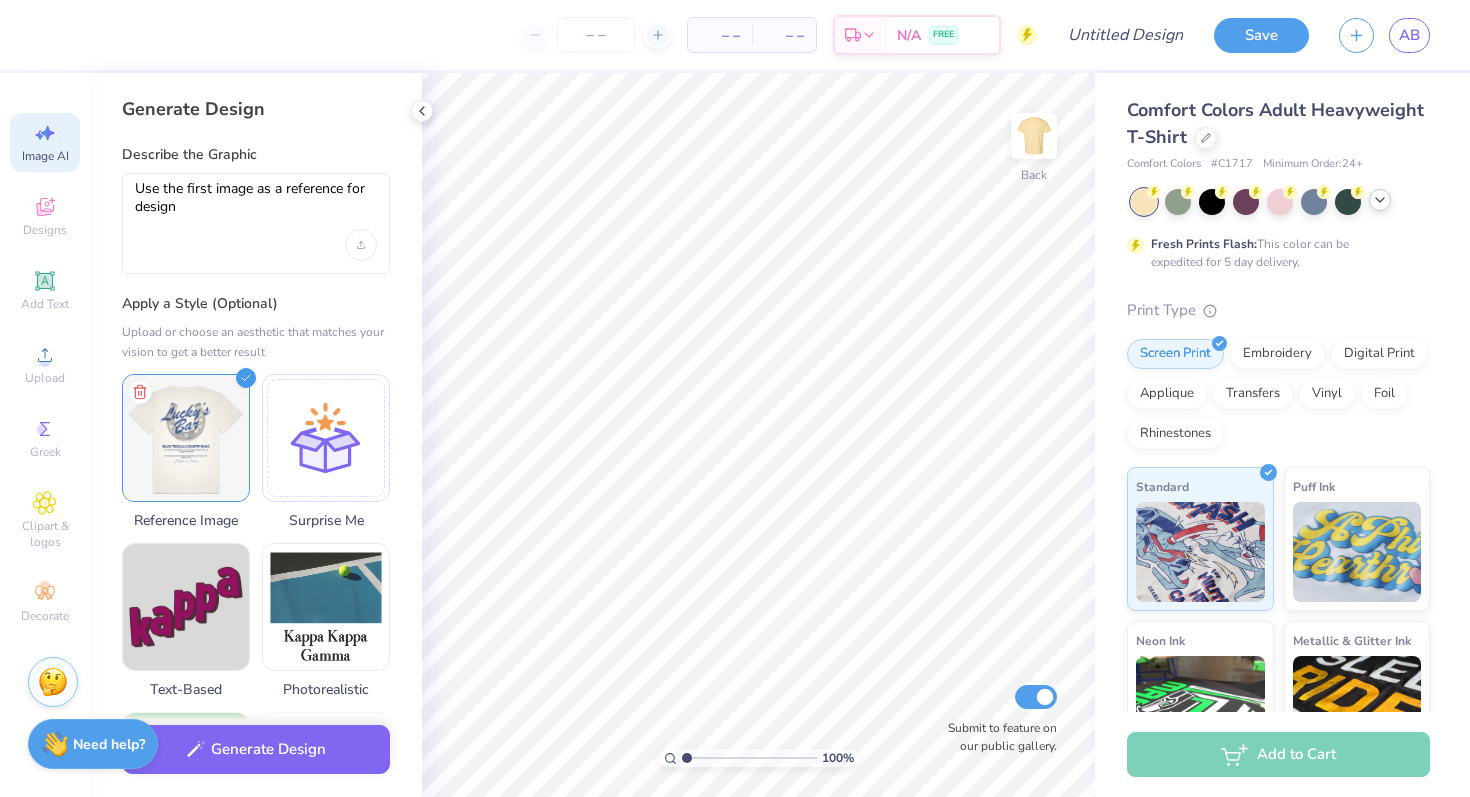 click at bounding box center [1380, 200] 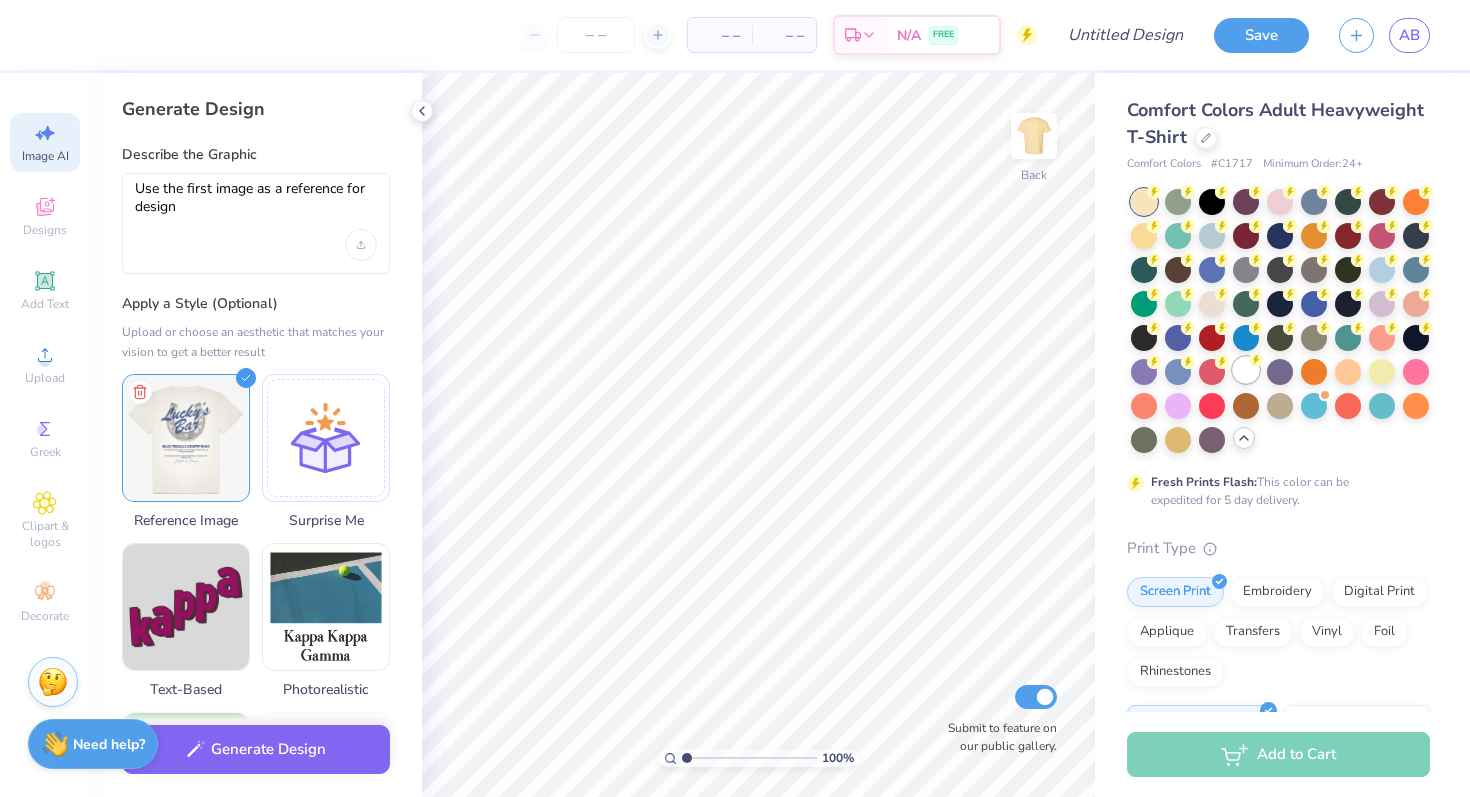 click at bounding box center [1246, 370] 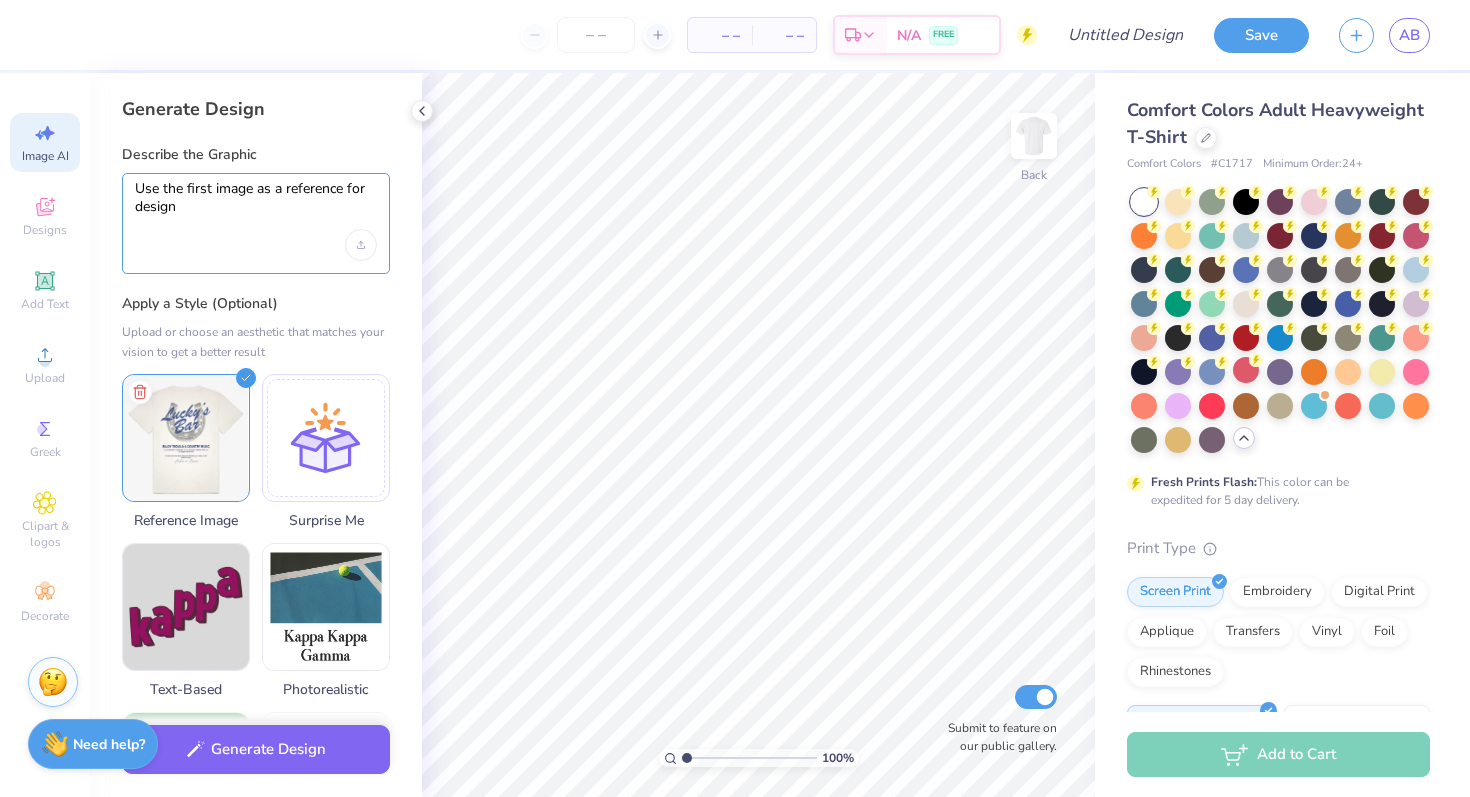 click on "Use the first image as a reference for design" at bounding box center [256, 205] 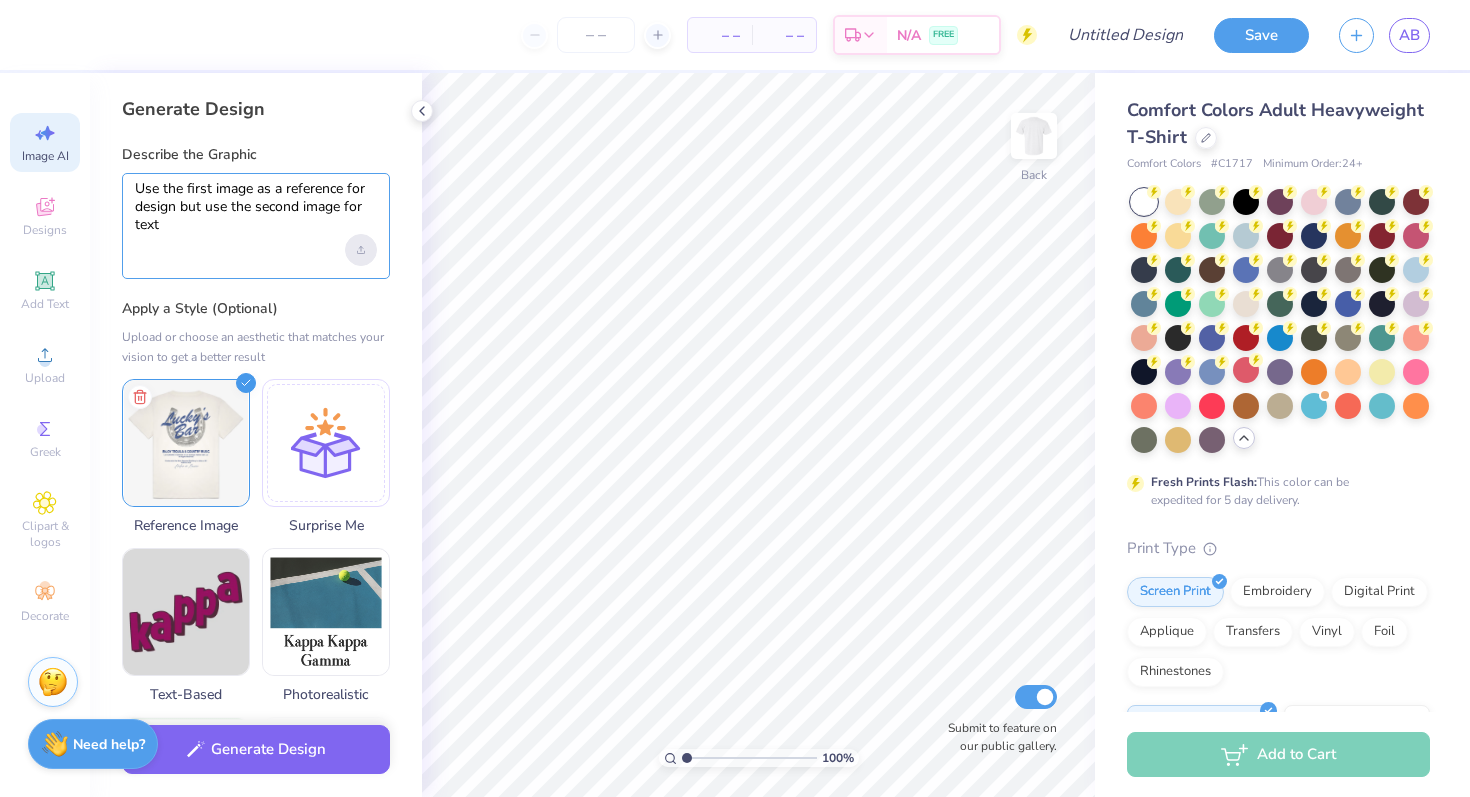 type on "Use the first image as a reference for design but use the second image for text" 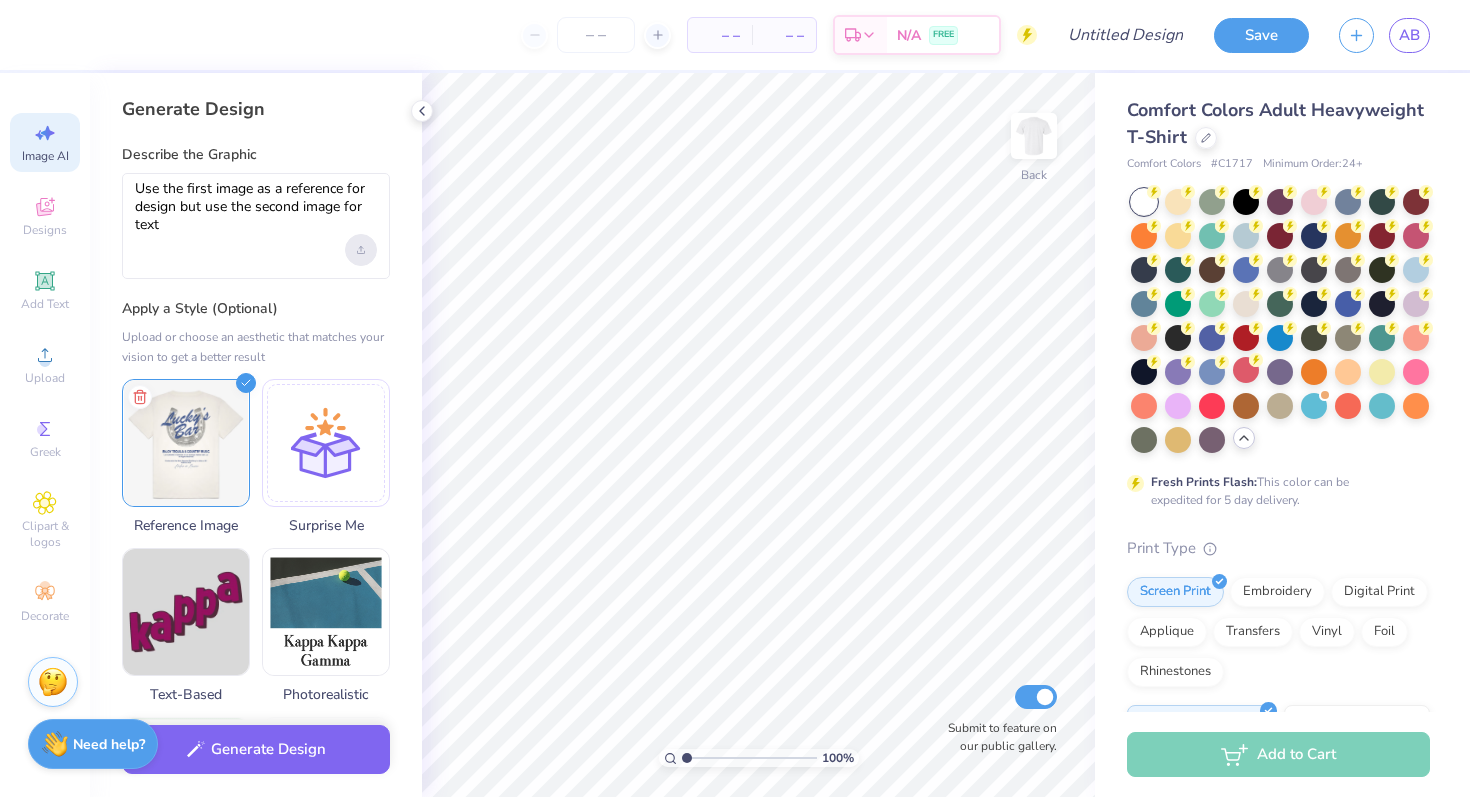 click at bounding box center (361, 250) 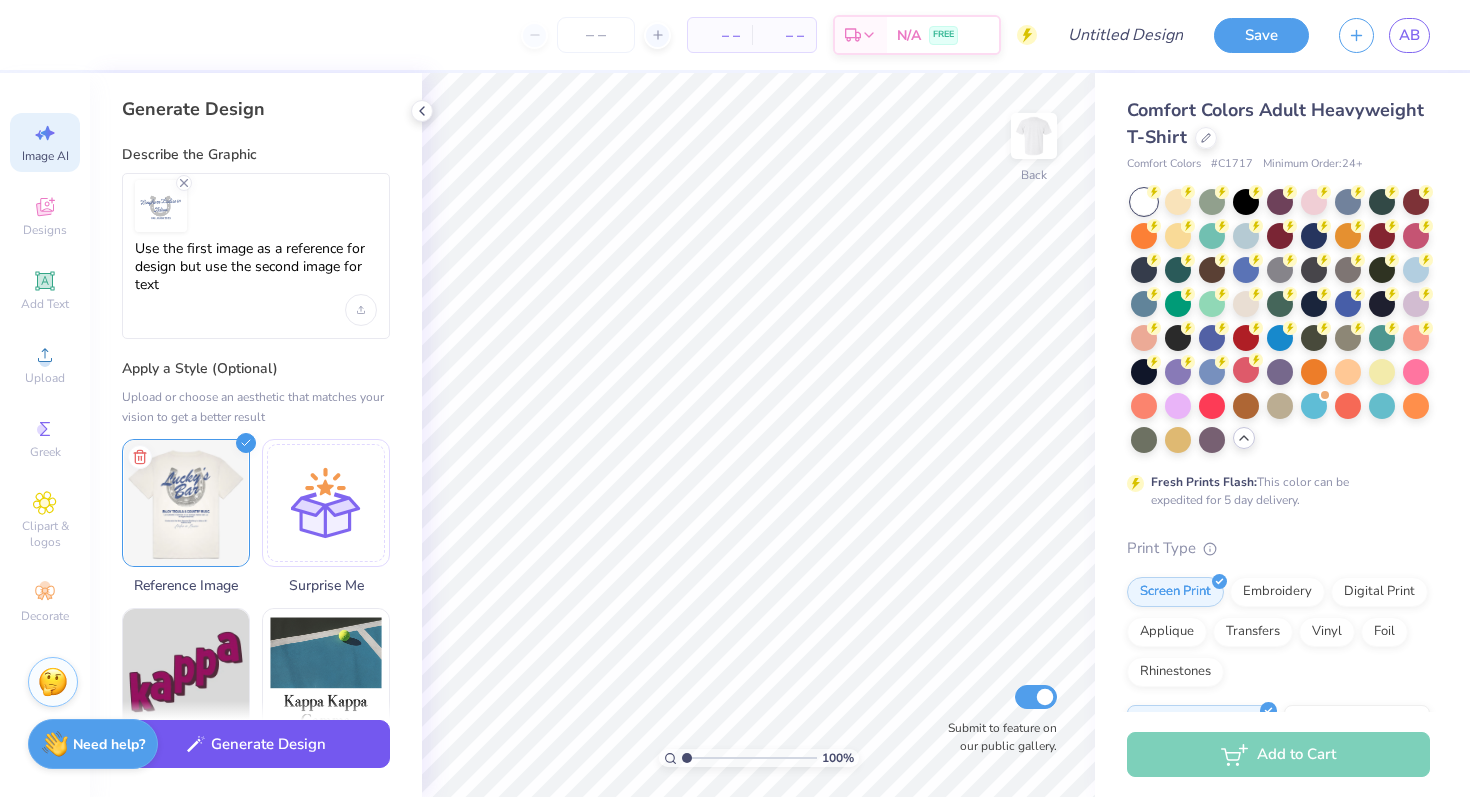 click on "Generate Design" at bounding box center (256, 744) 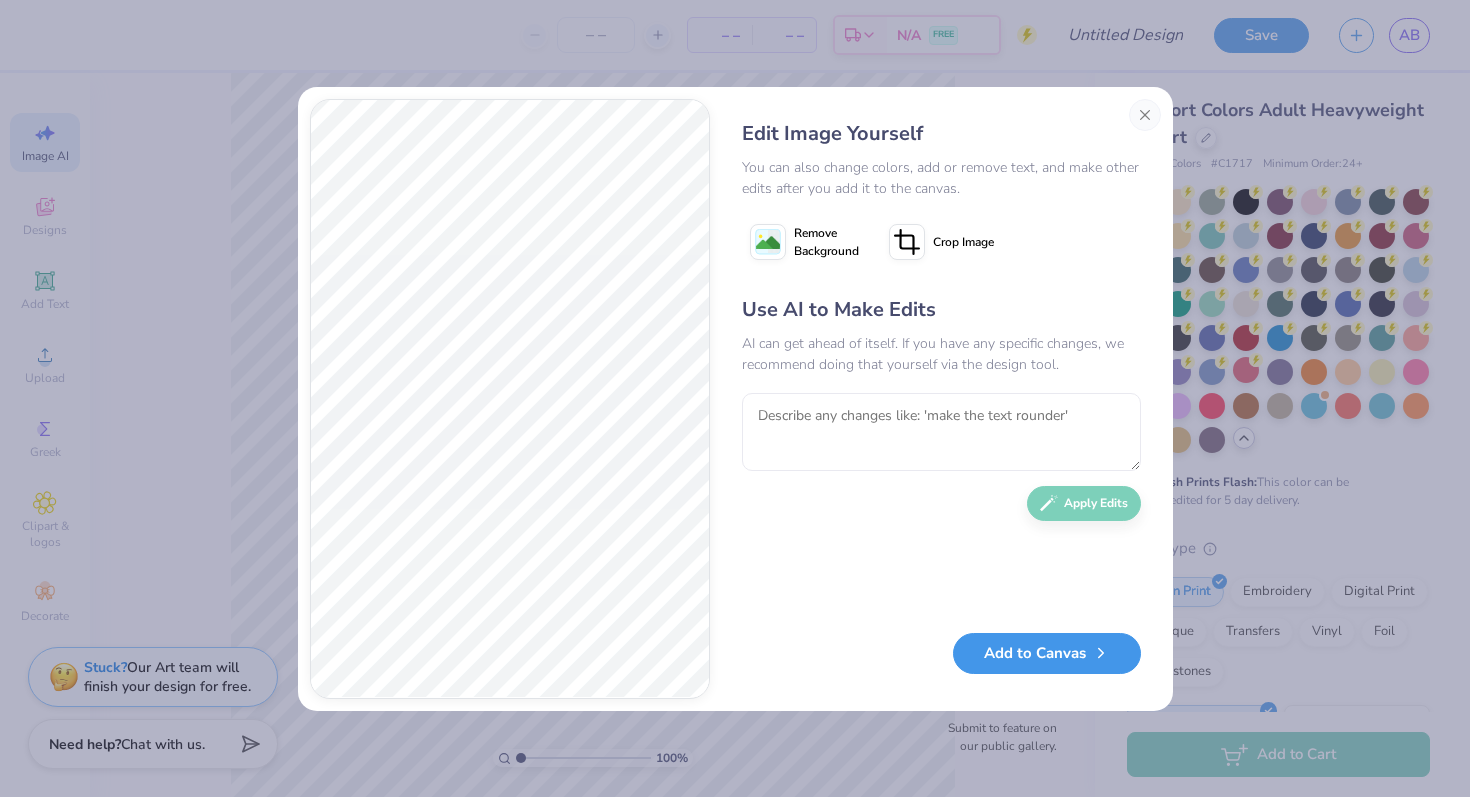 click on "Add to Canvas" at bounding box center (1047, 653) 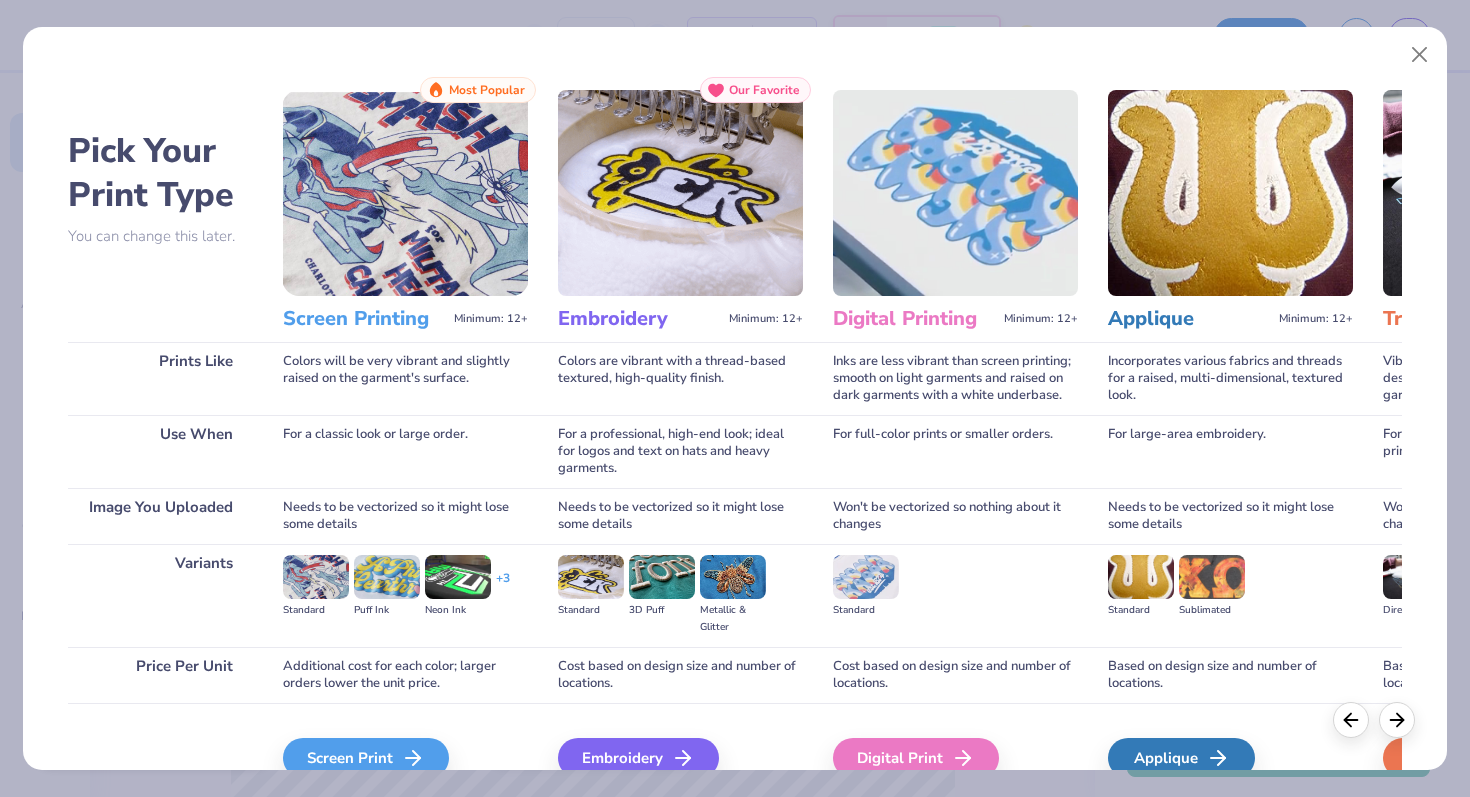 scroll, scrollTop: 100, scrollLeft: 0, axis: vertical 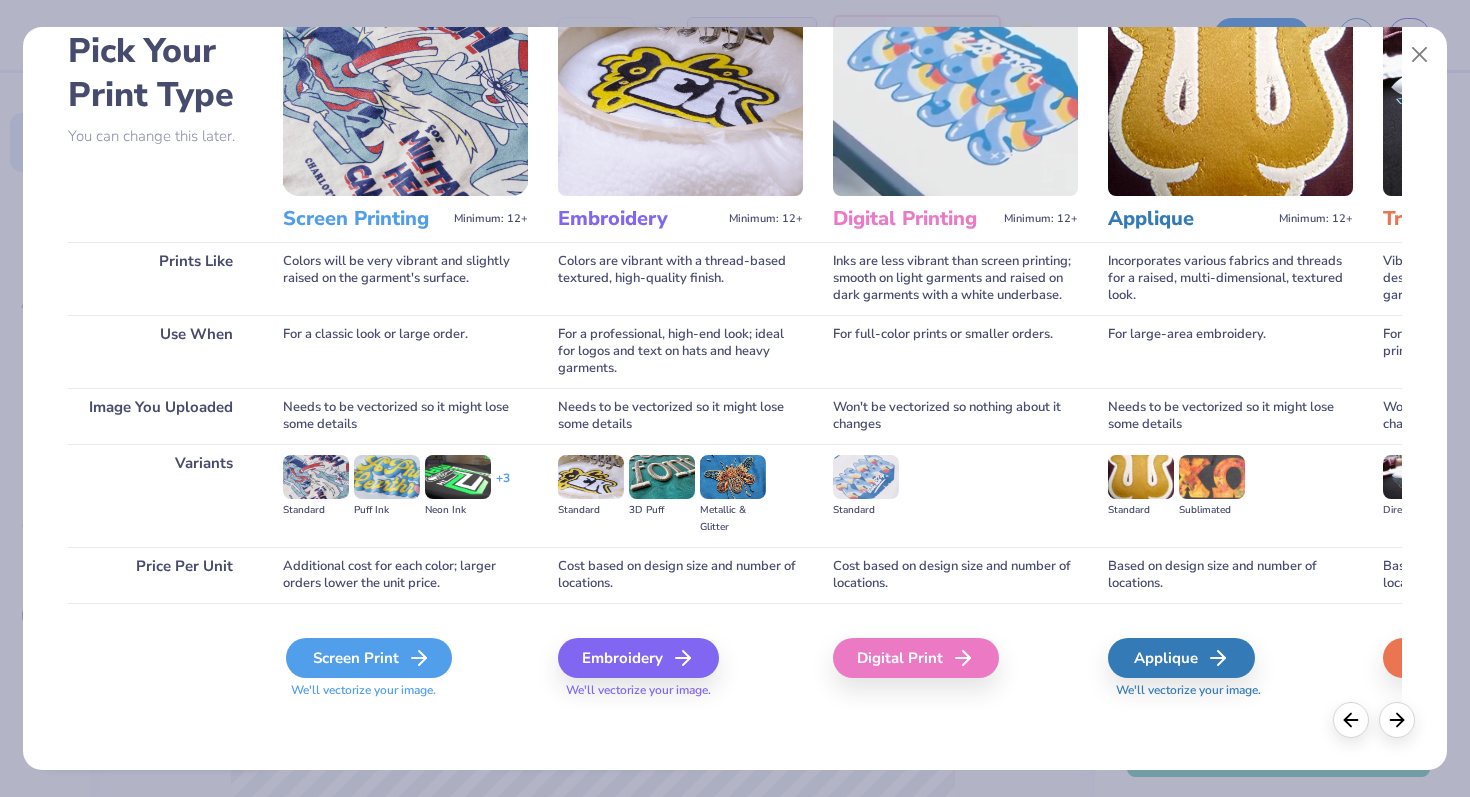 click on "Screen Print" at bounding box center (369, 658) 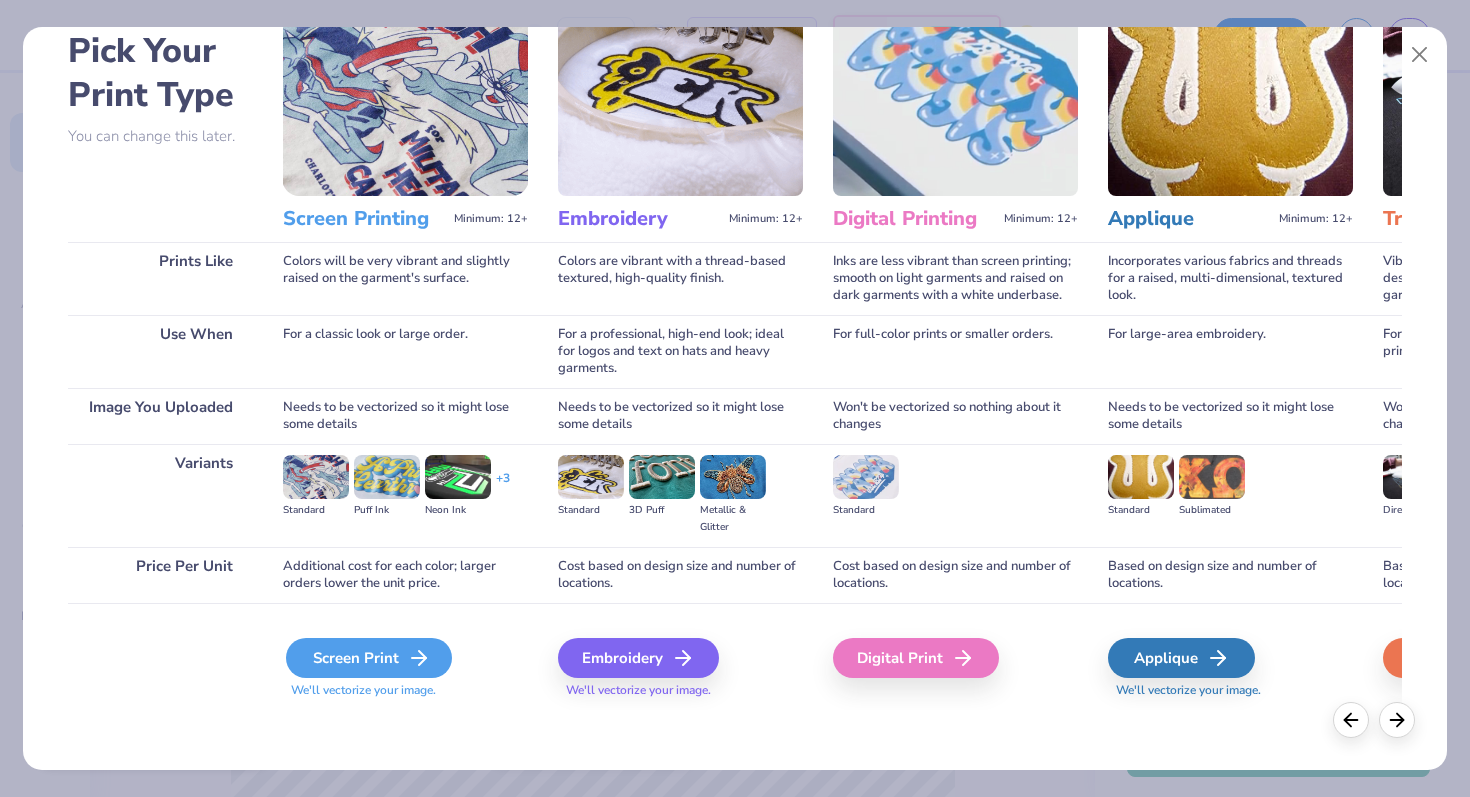 click 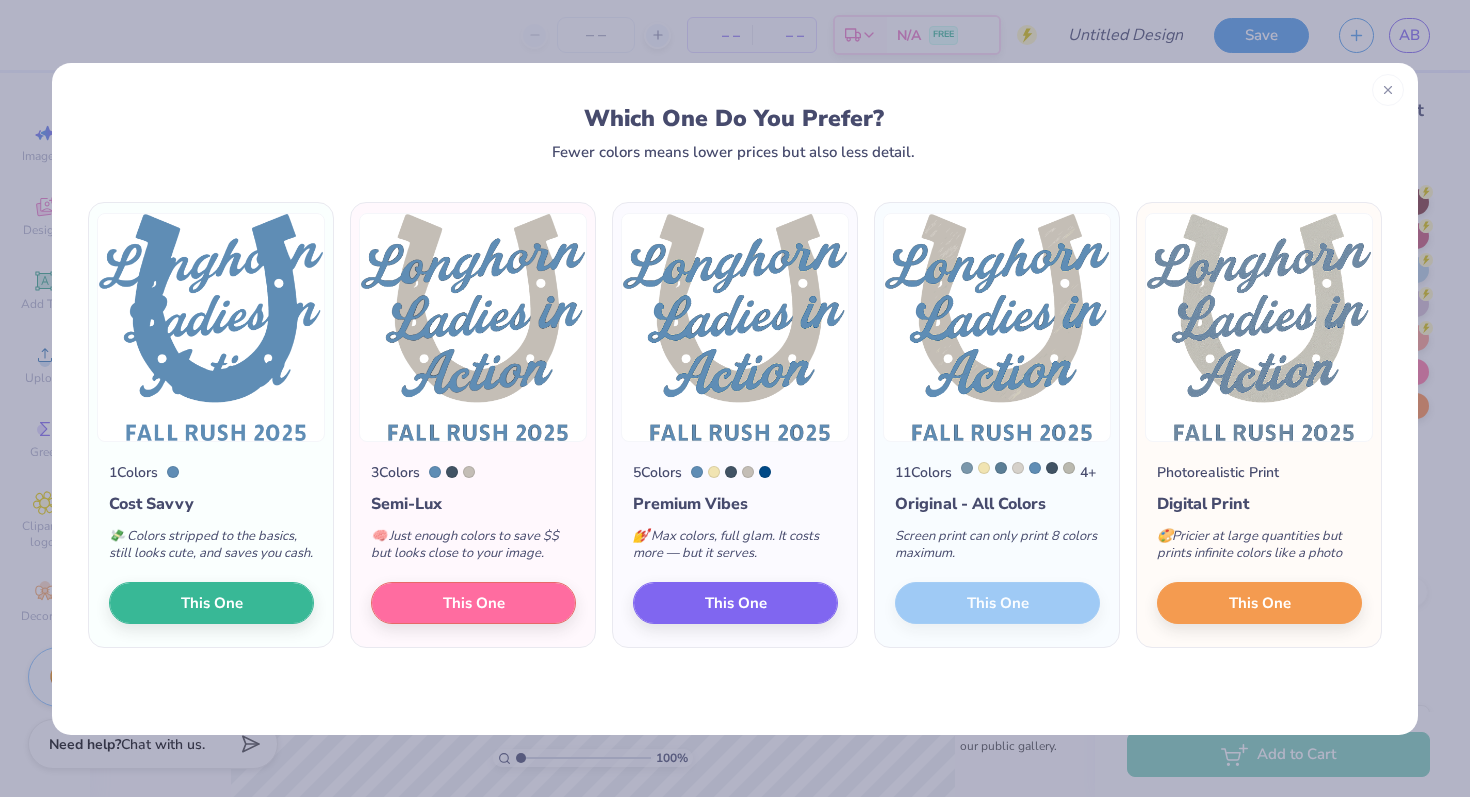 scroll, scrollTop: 0, scrollLeft: 0, axis: both 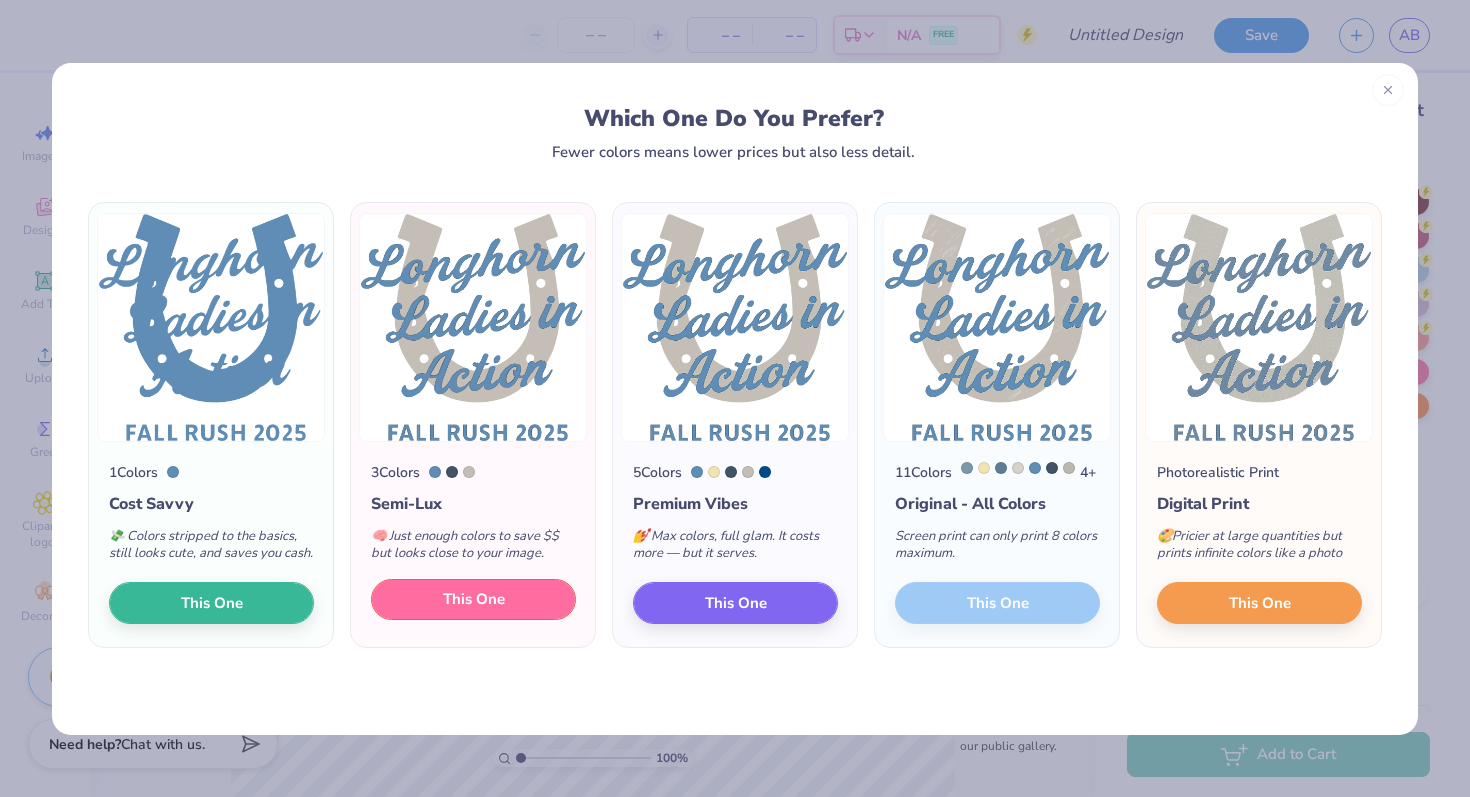 click on "This One" at bounding box center (473, 600) 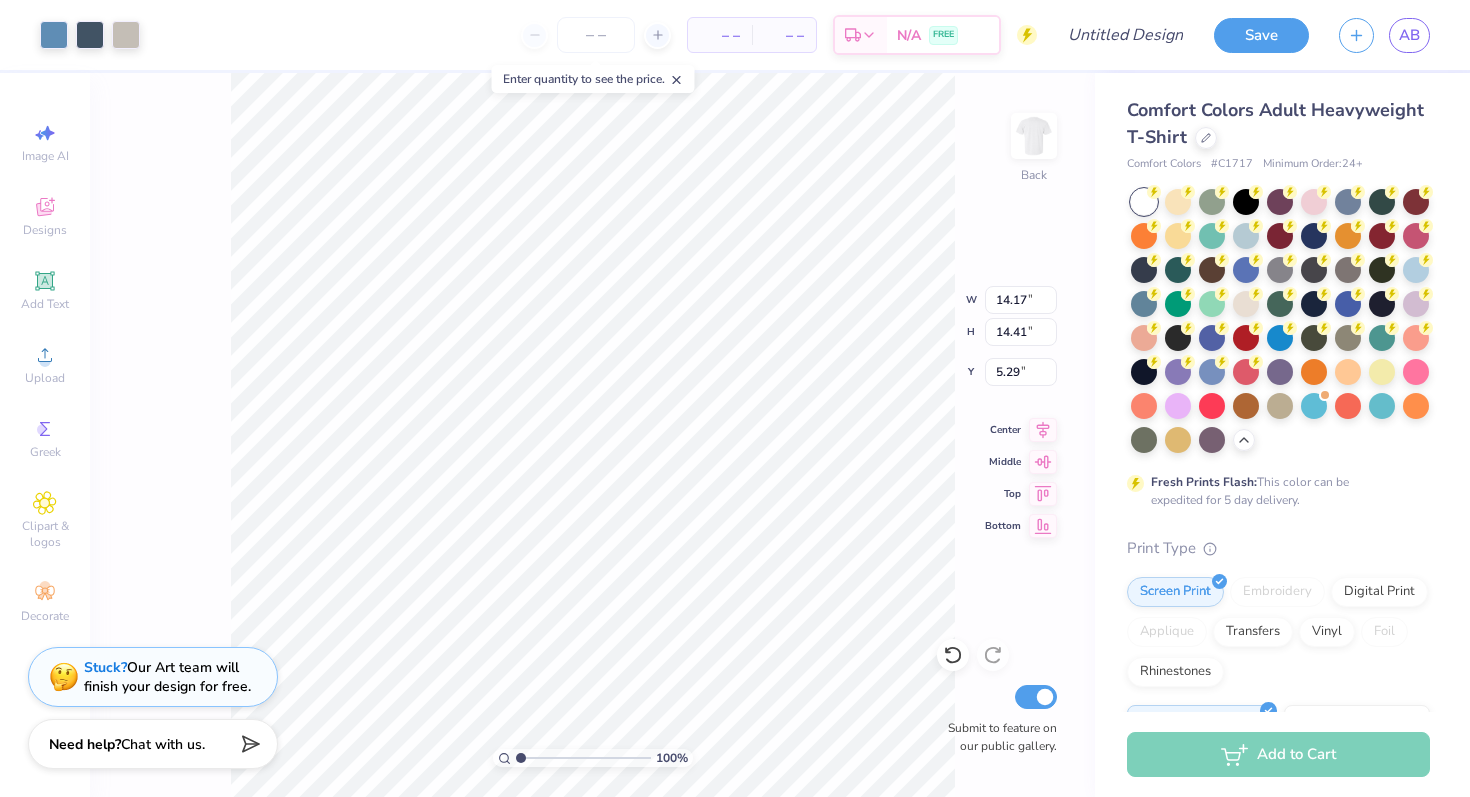 type on "4.25" 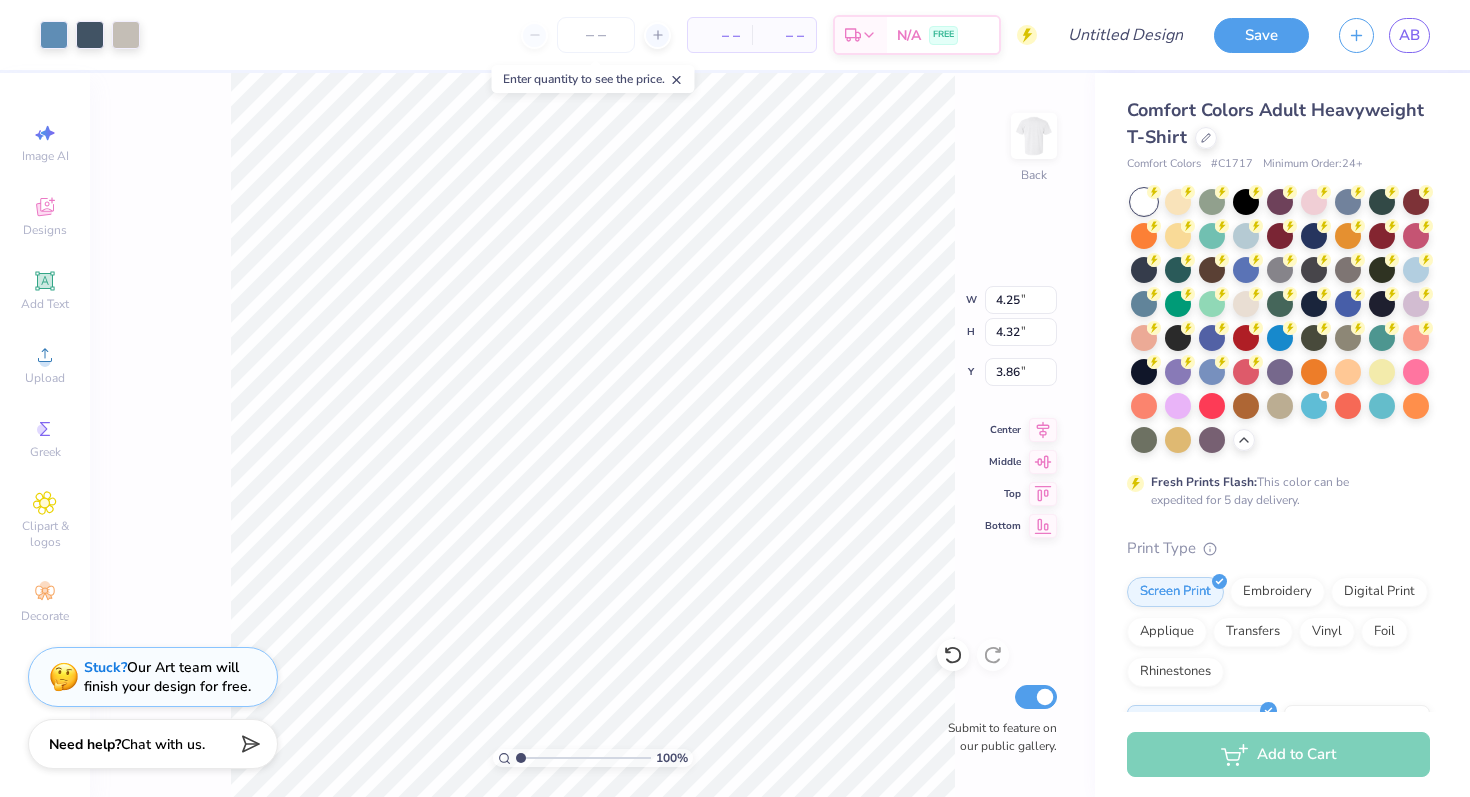 type on "3.00" 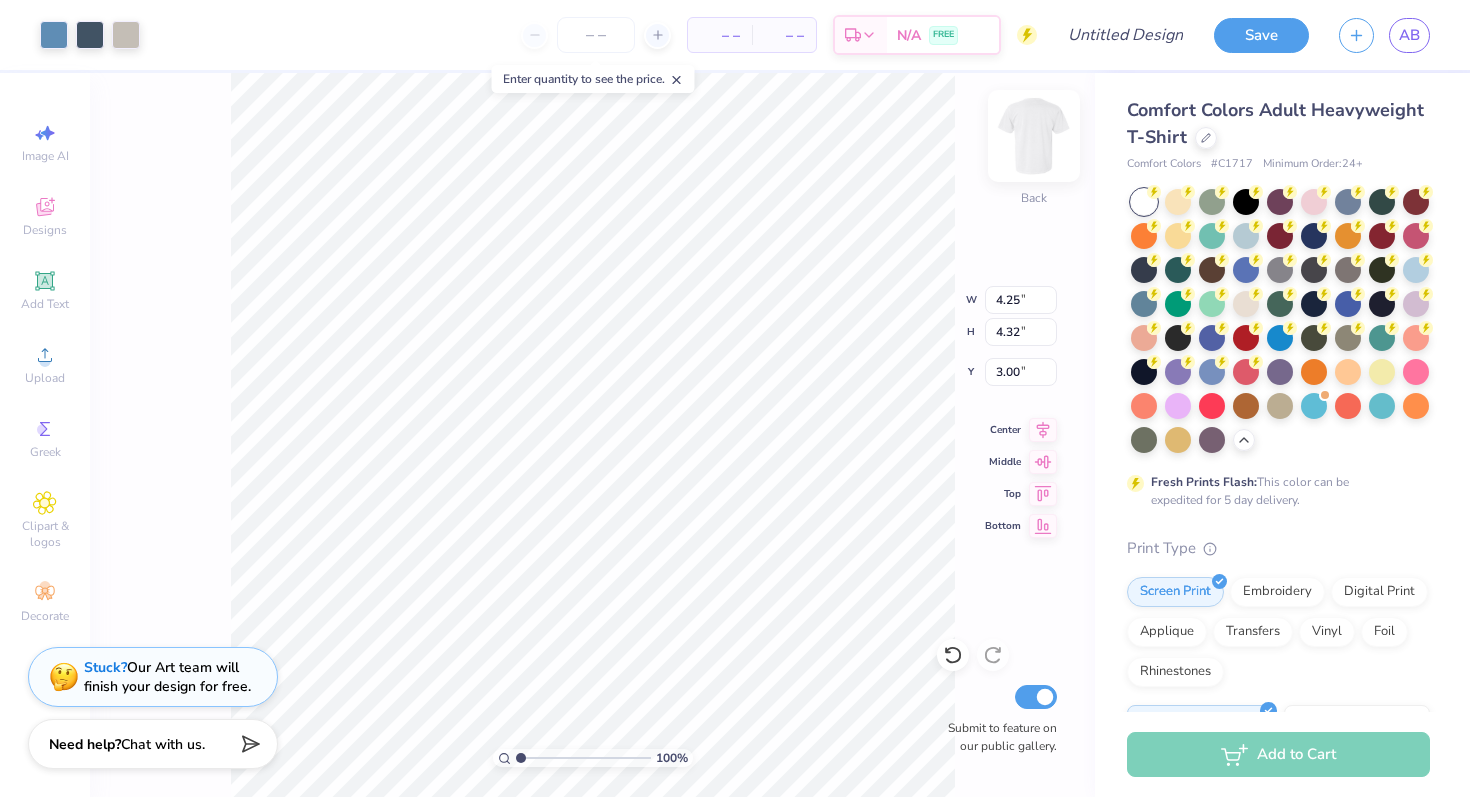 click at bounding box center [1034, 136] 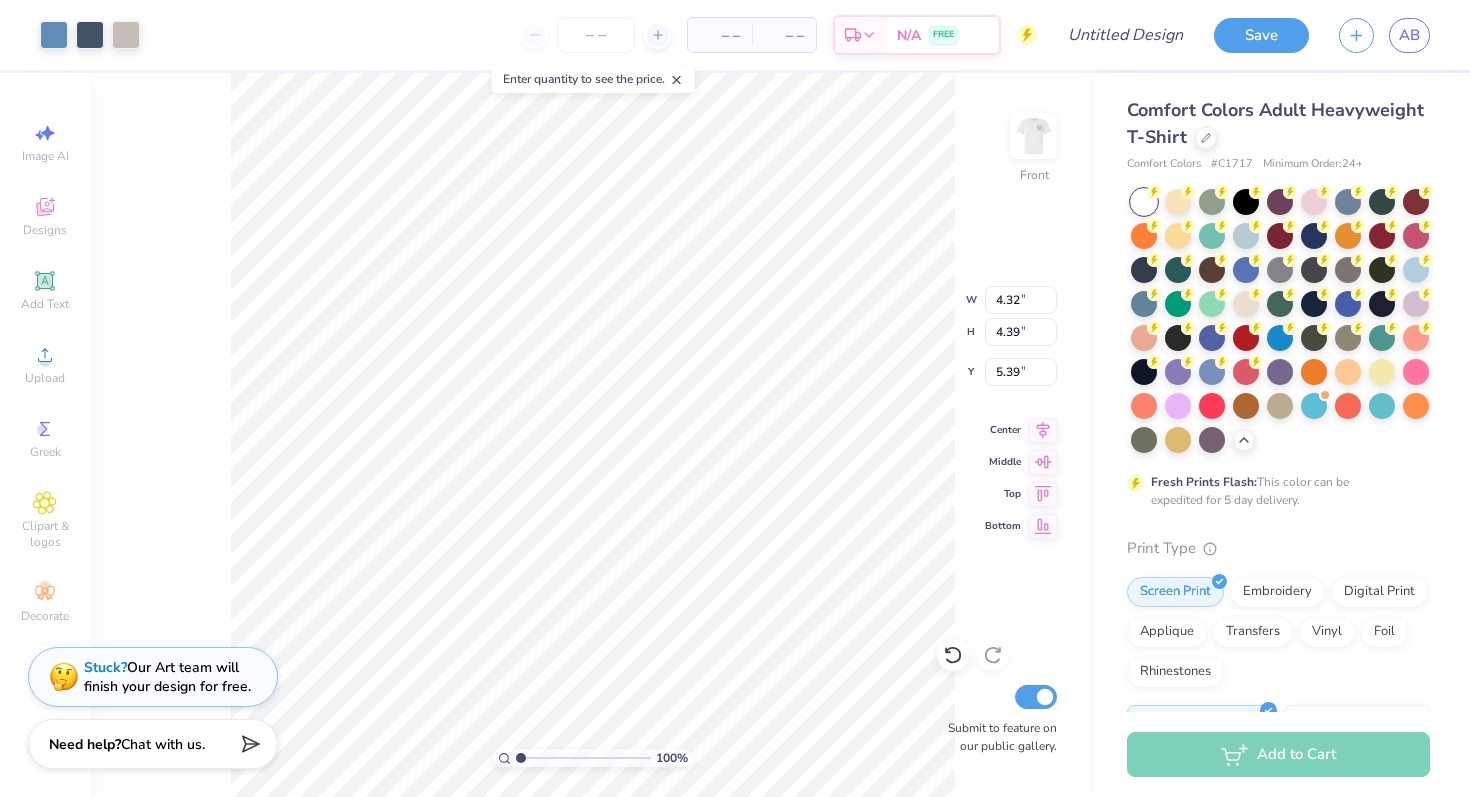 type on "5.05" 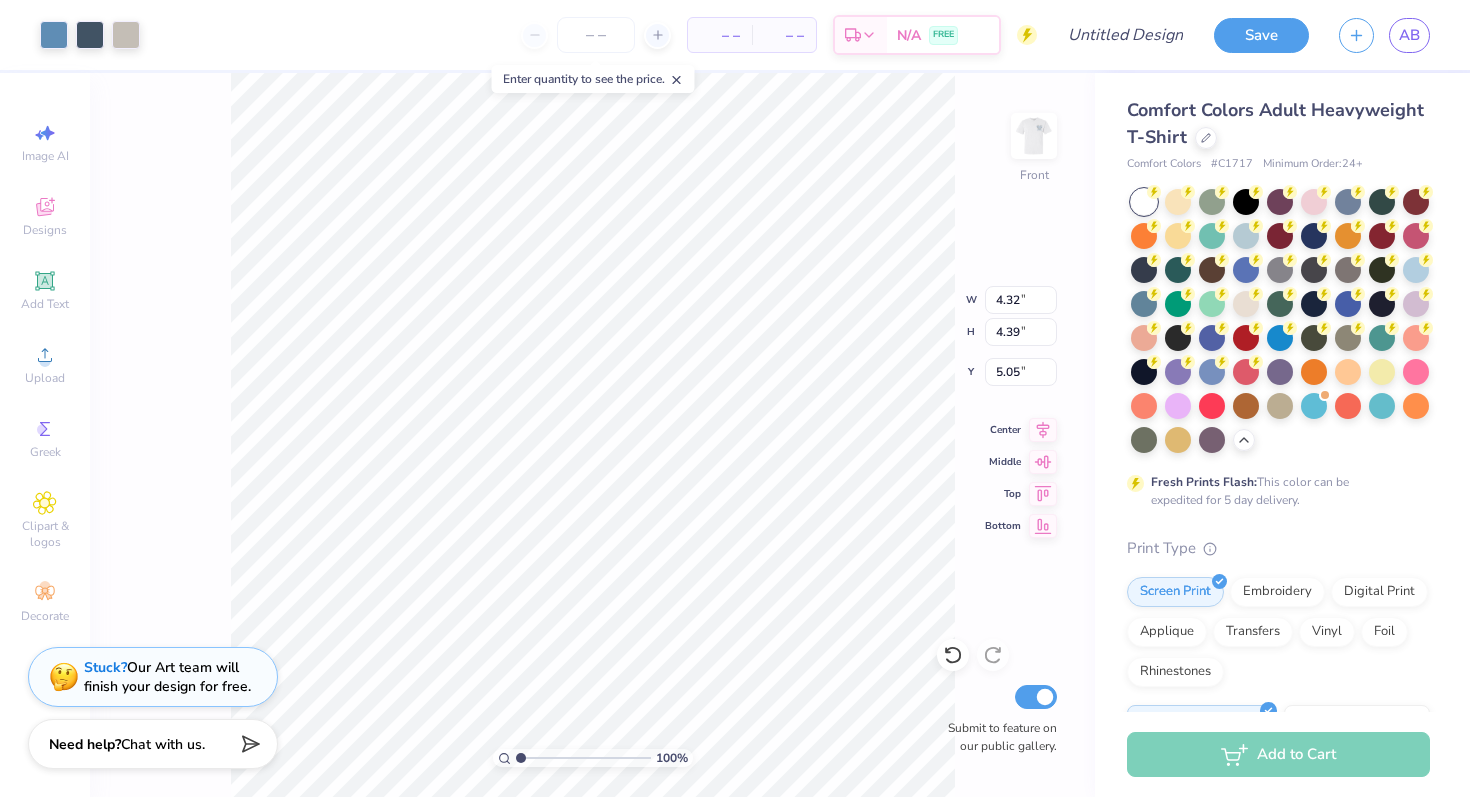 type on "11.07" 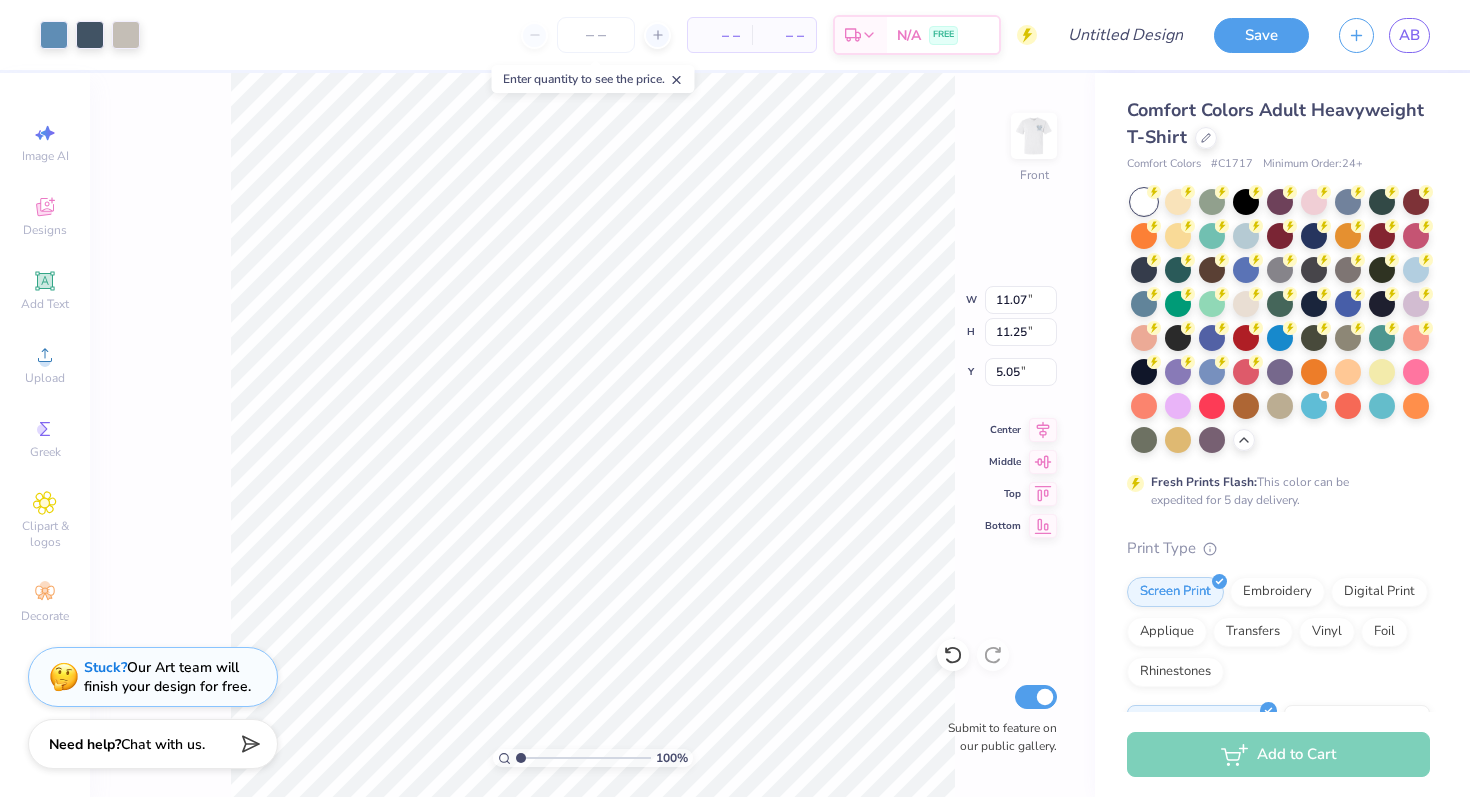 type on "3.51" 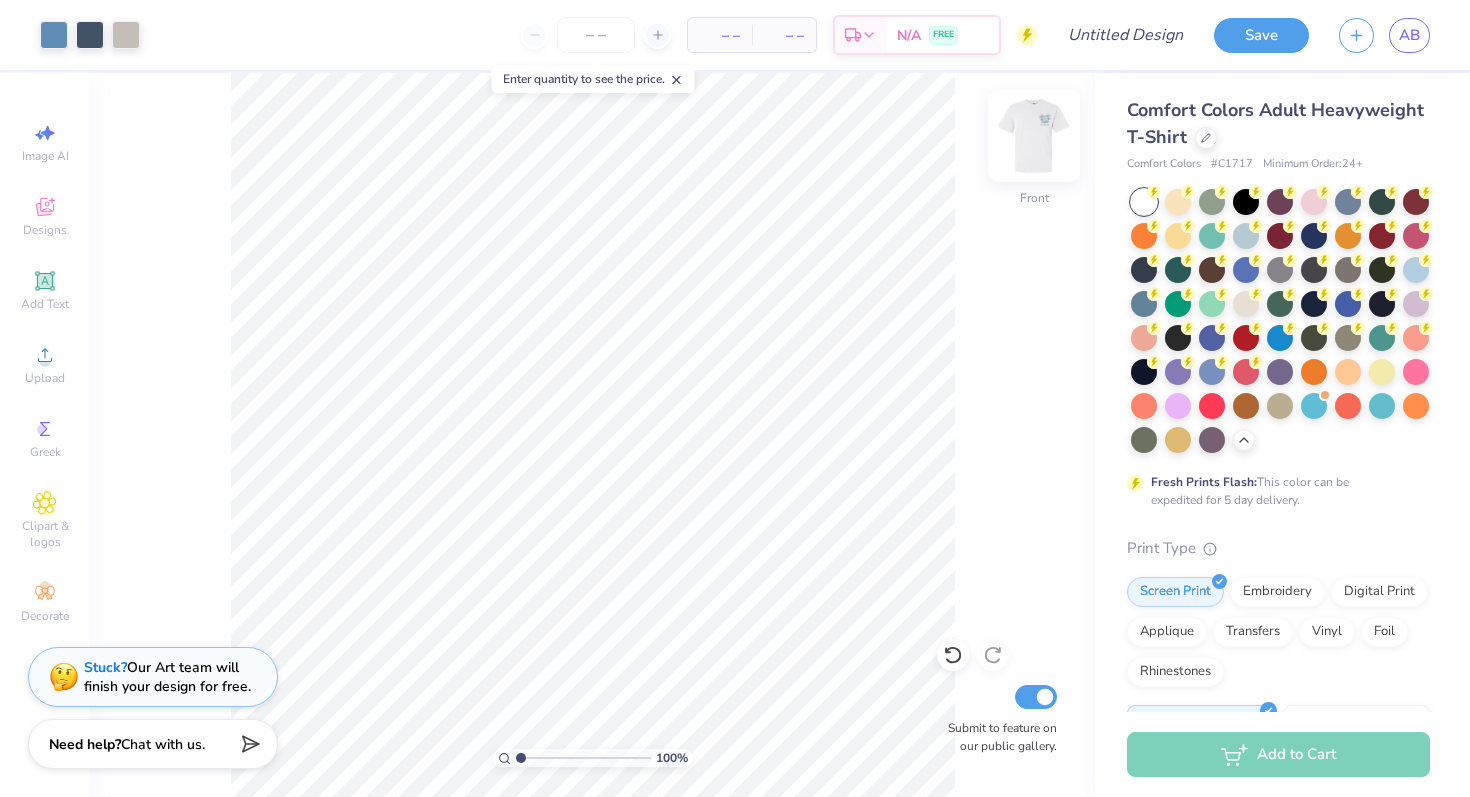 click at bounding box center [1034, 136] 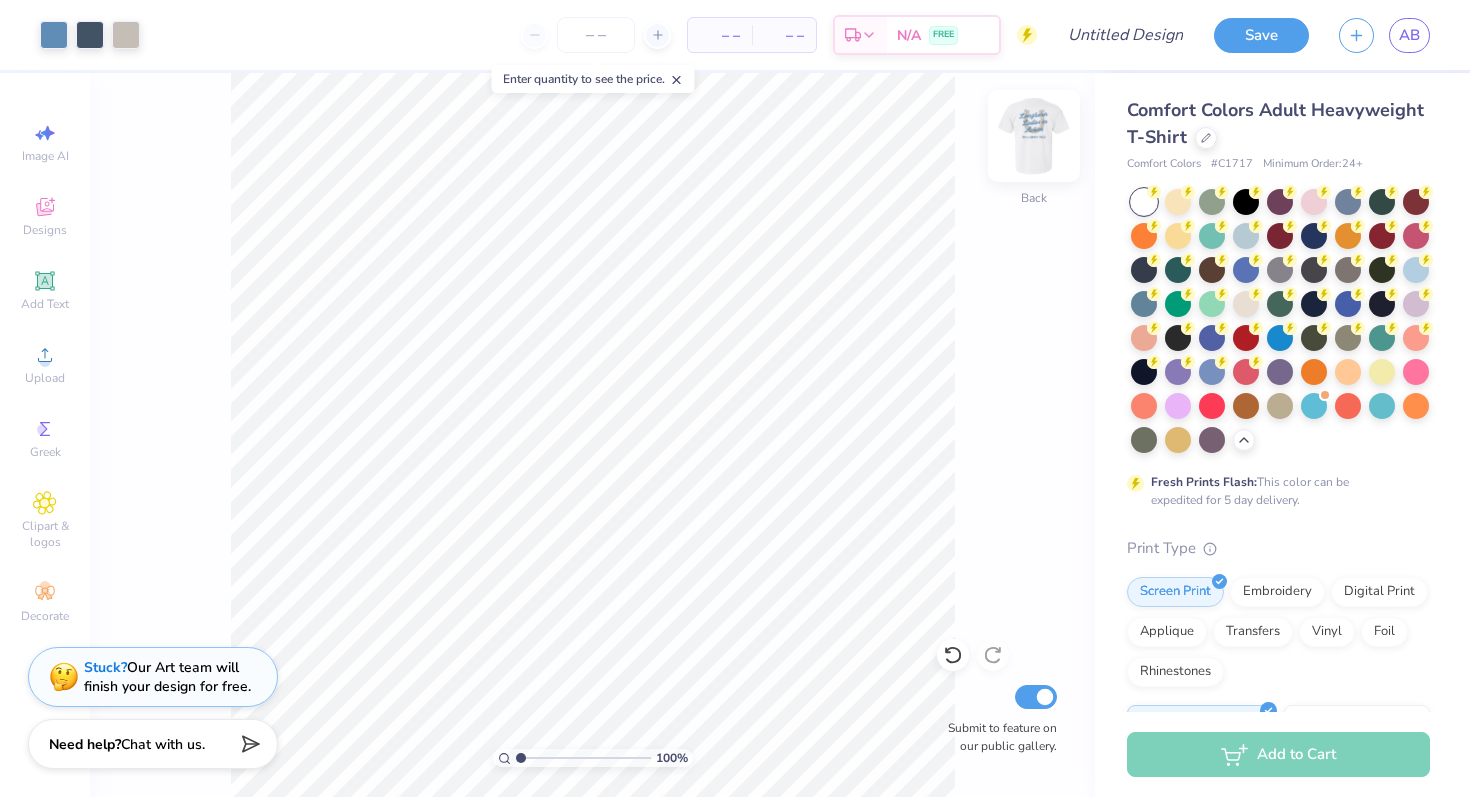 click at bounding box center (1034, 136) 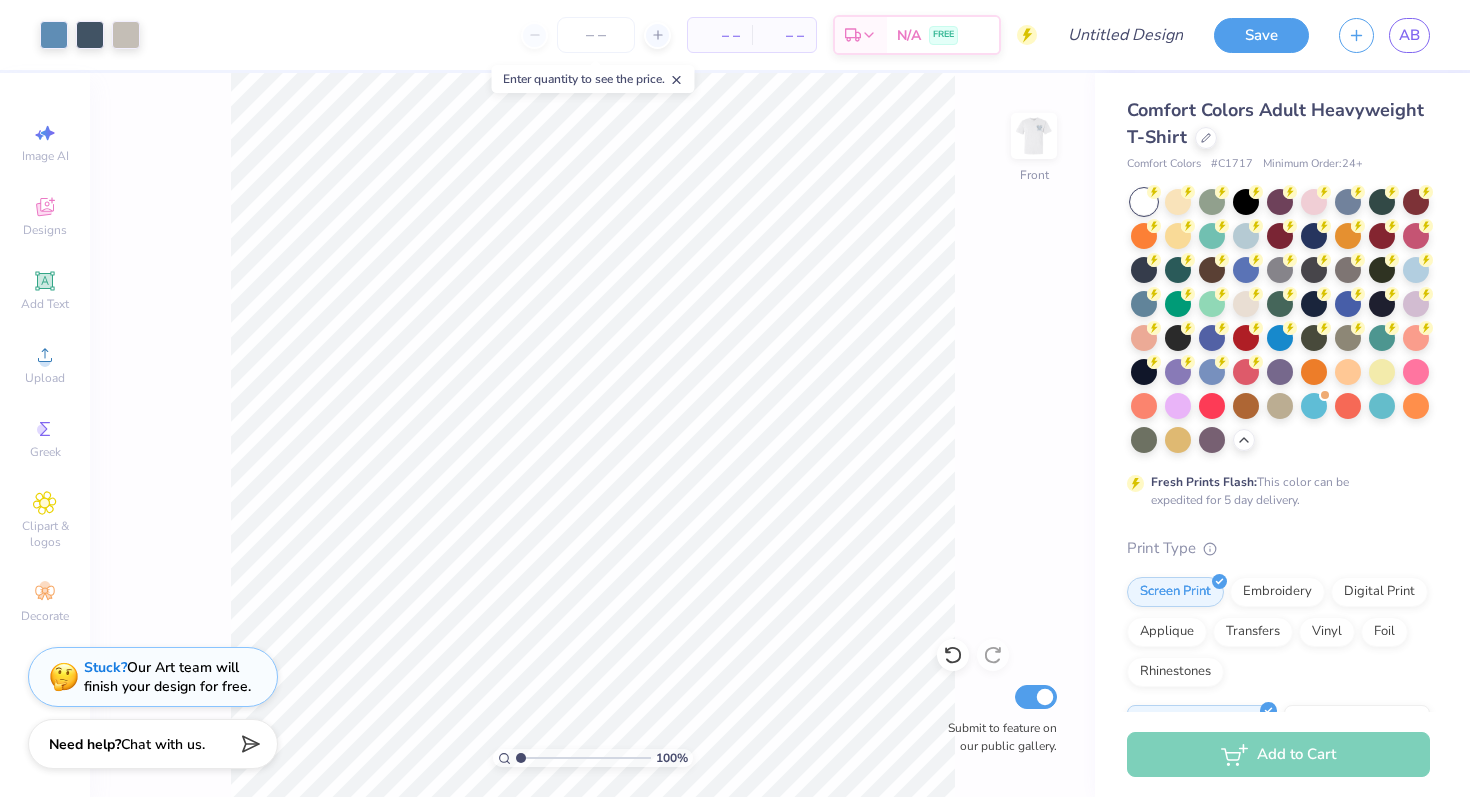 click at bounding box center [1034, 136] 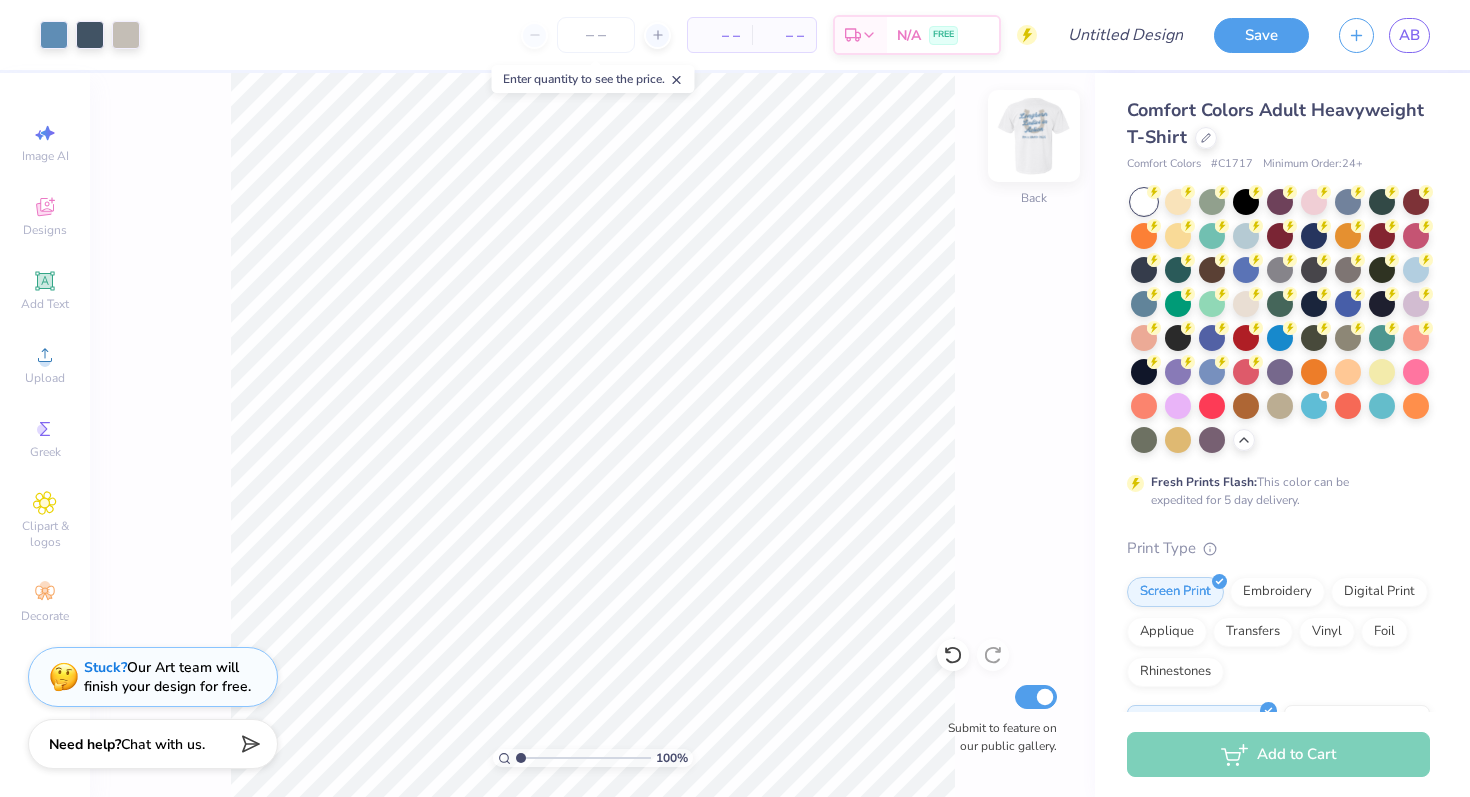 click at bounding box center [1034, 136] 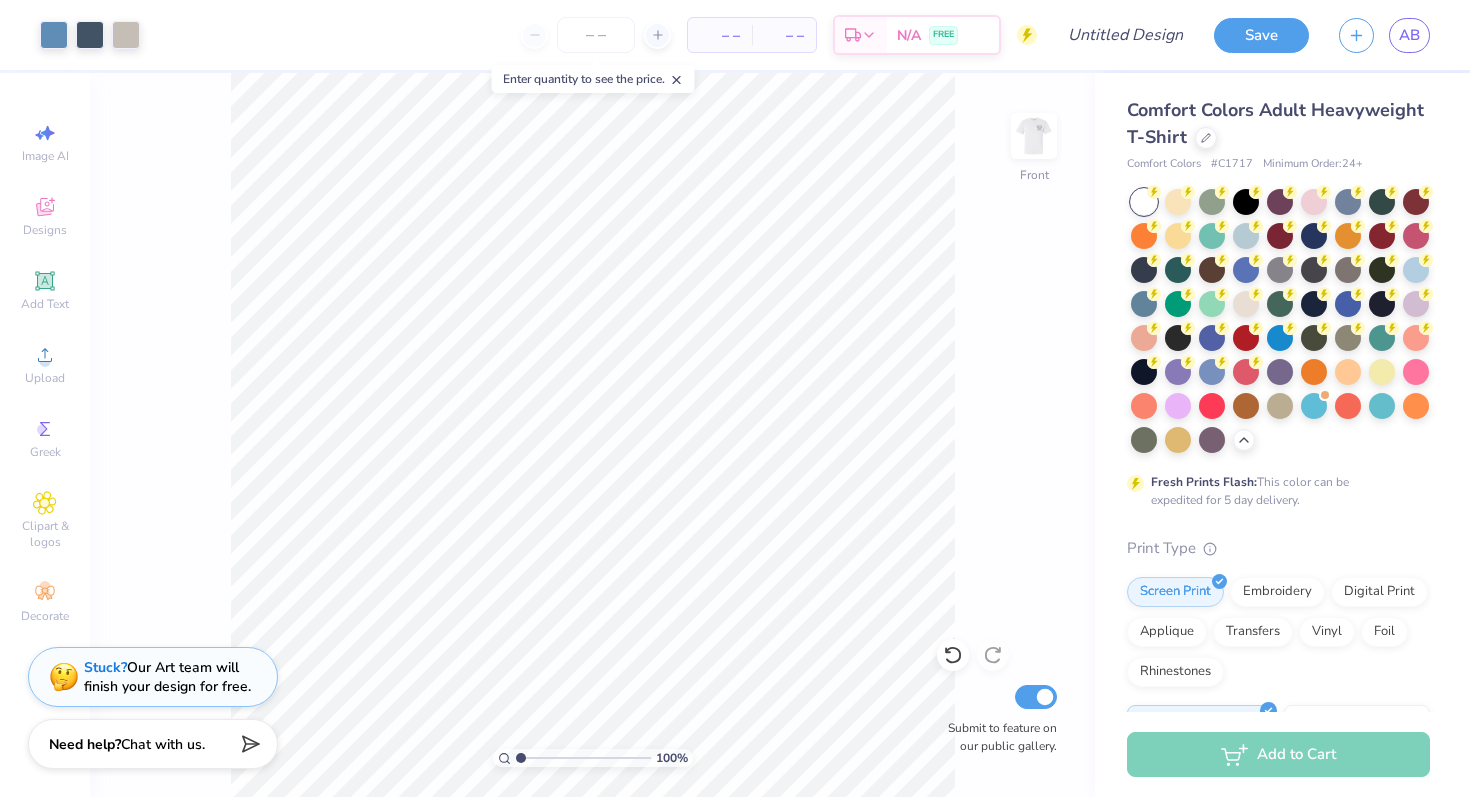 scroll, scrollTop: 0, scrollLeft: 0, axis: both 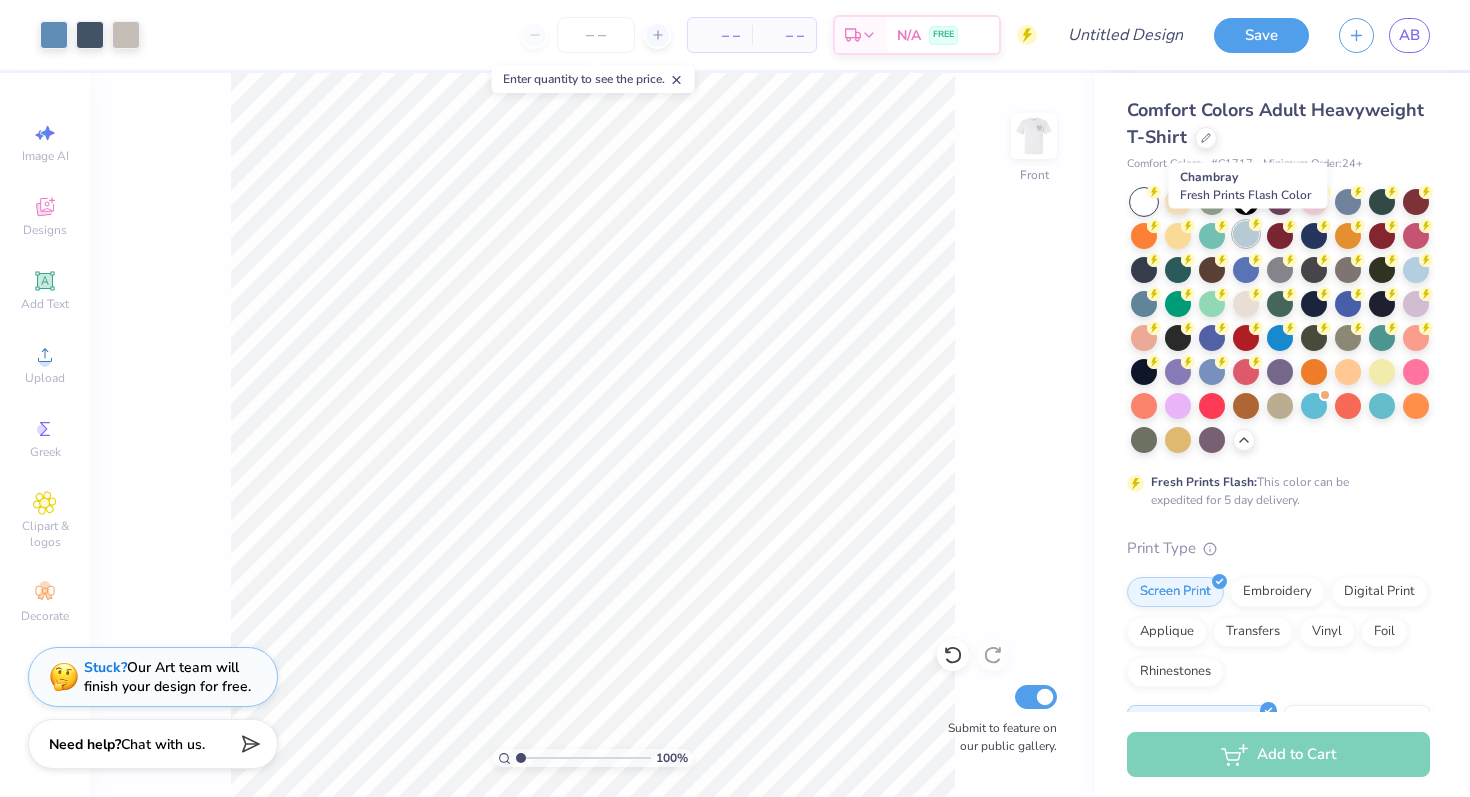 click at bounding box center [1246, 234] 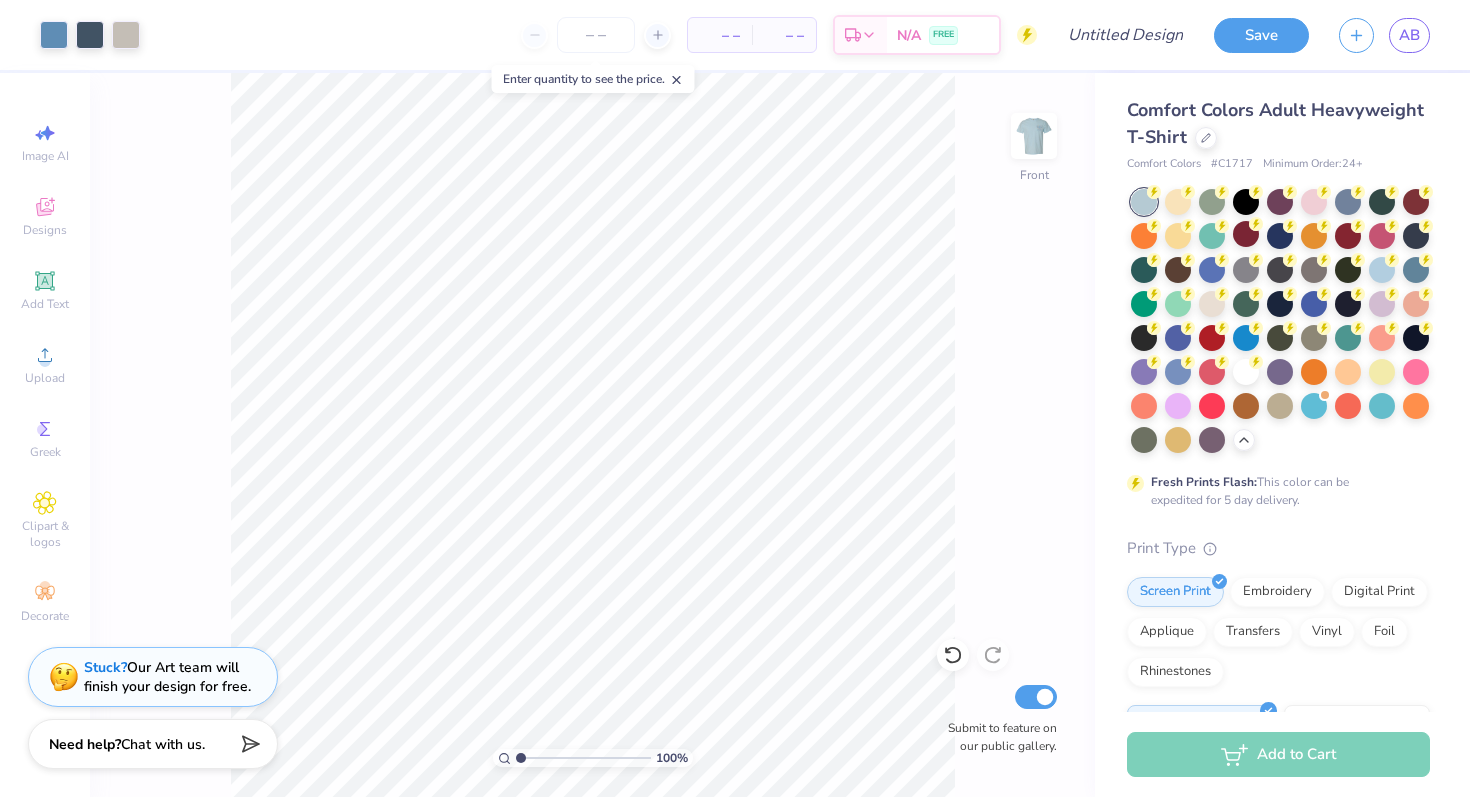 click at bounding box center (1144, 202) 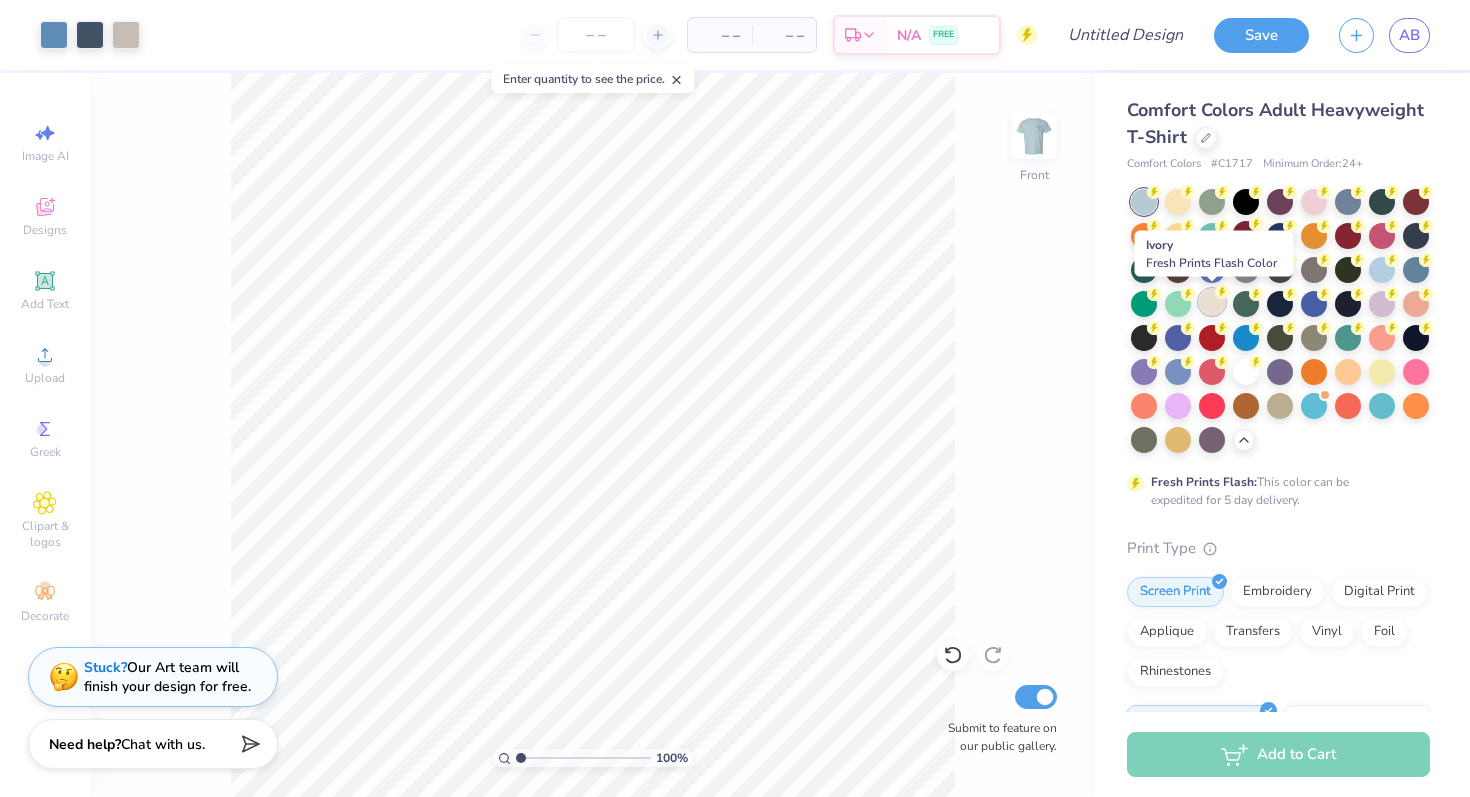 click at bounding box center [1212, 302] 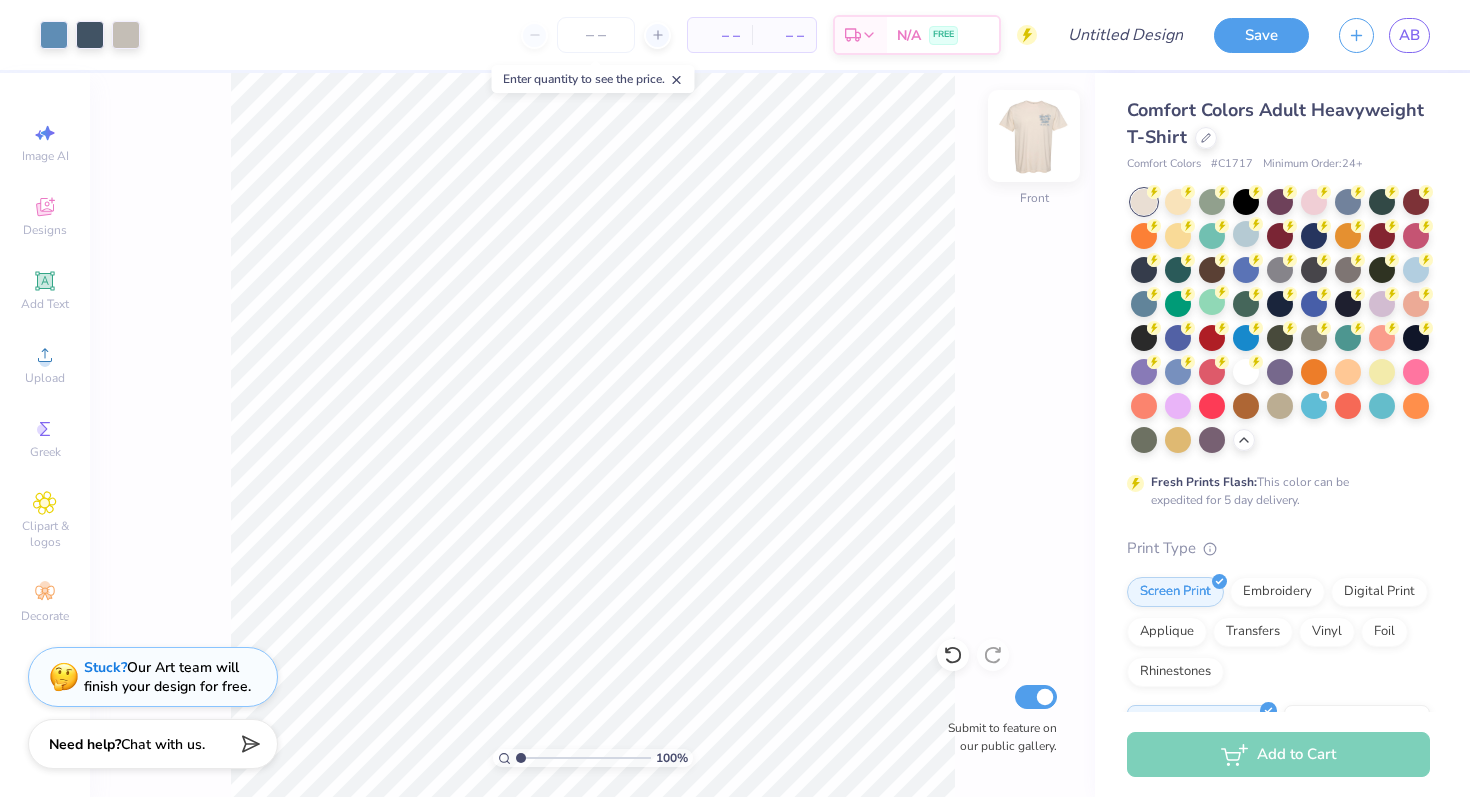 click at bounding box center [1034, 136] 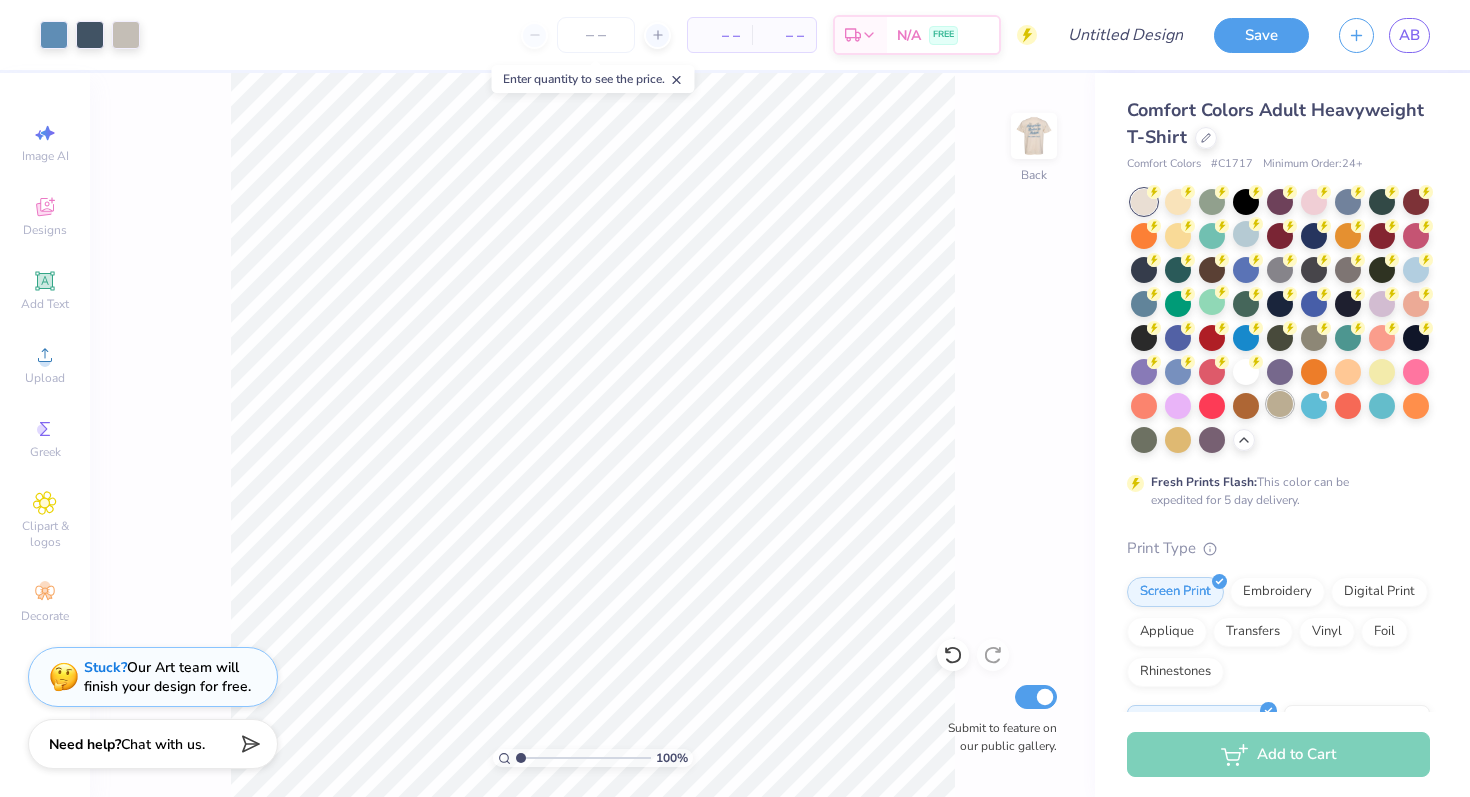 click at bounding box center [1280, 404] 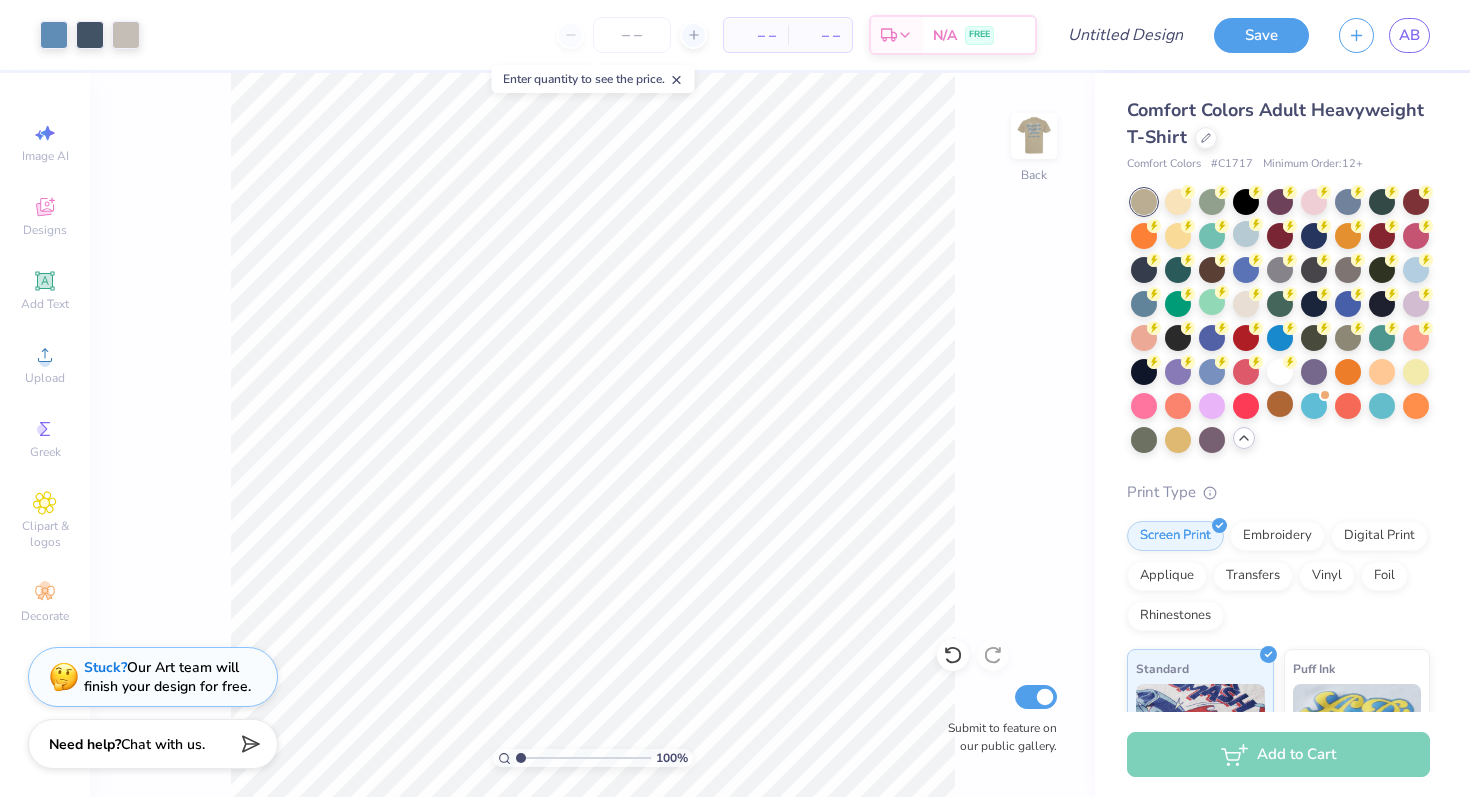 click 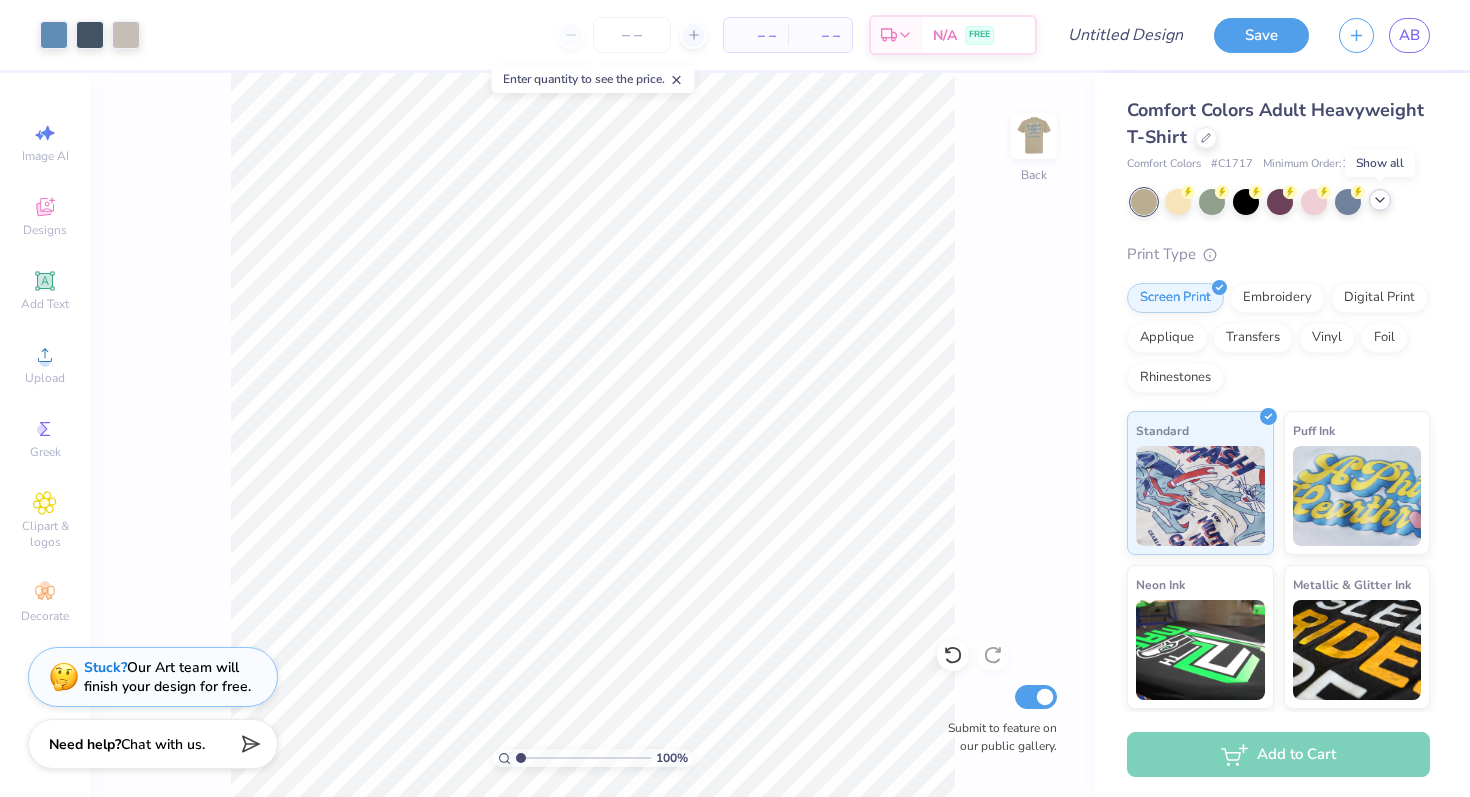 click 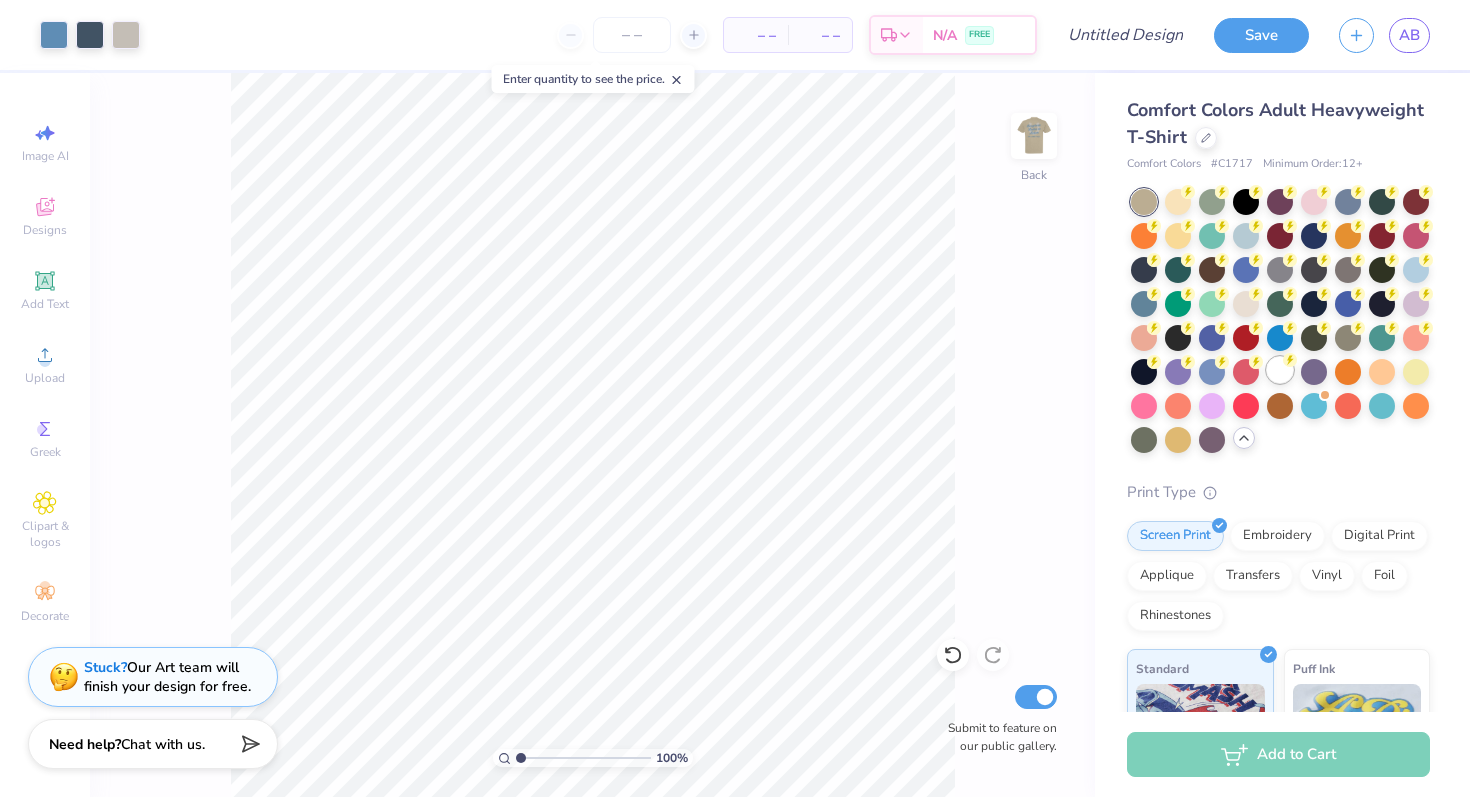 click at bounding box center (1280, 370) 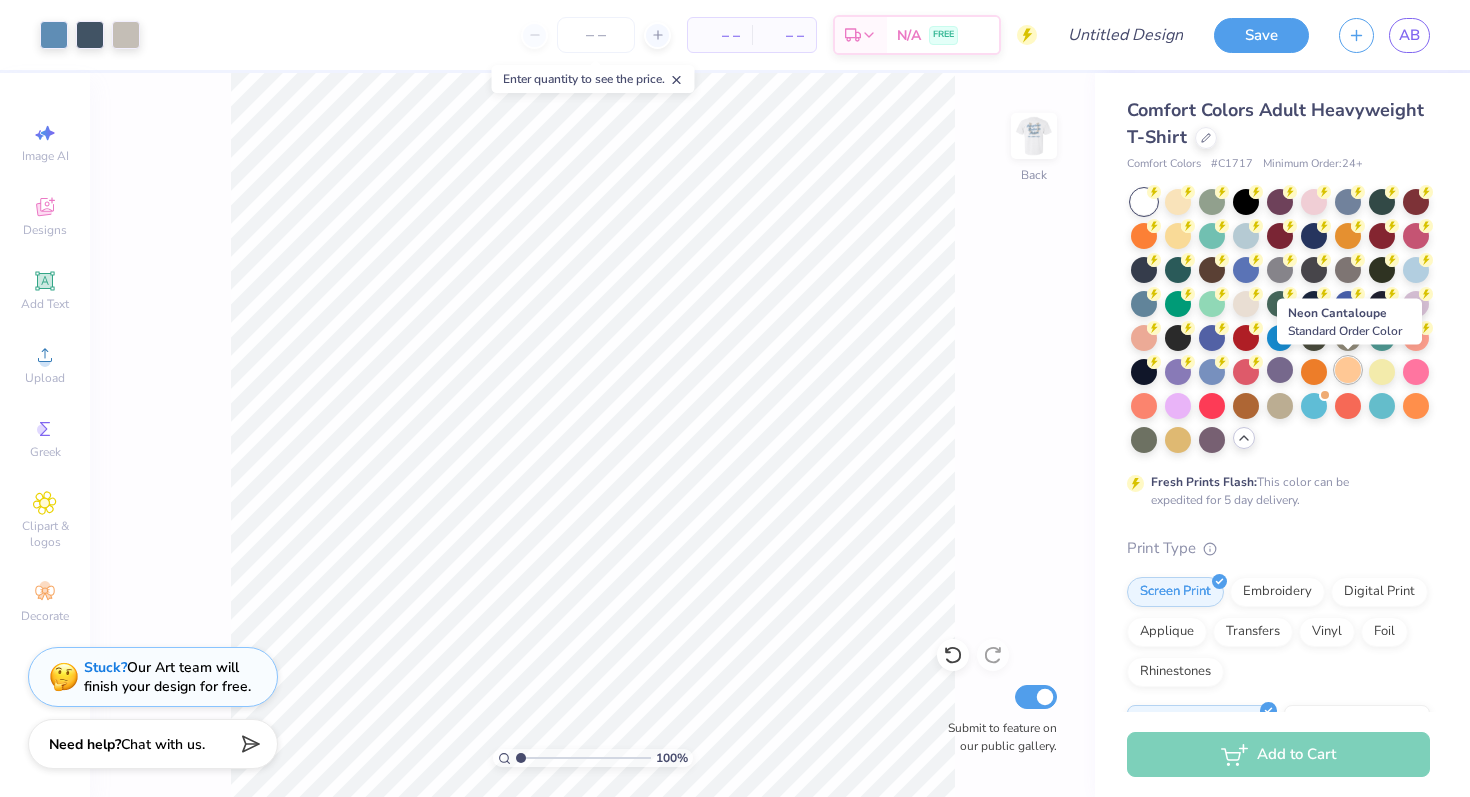 click at bounding box center (1348, 370) 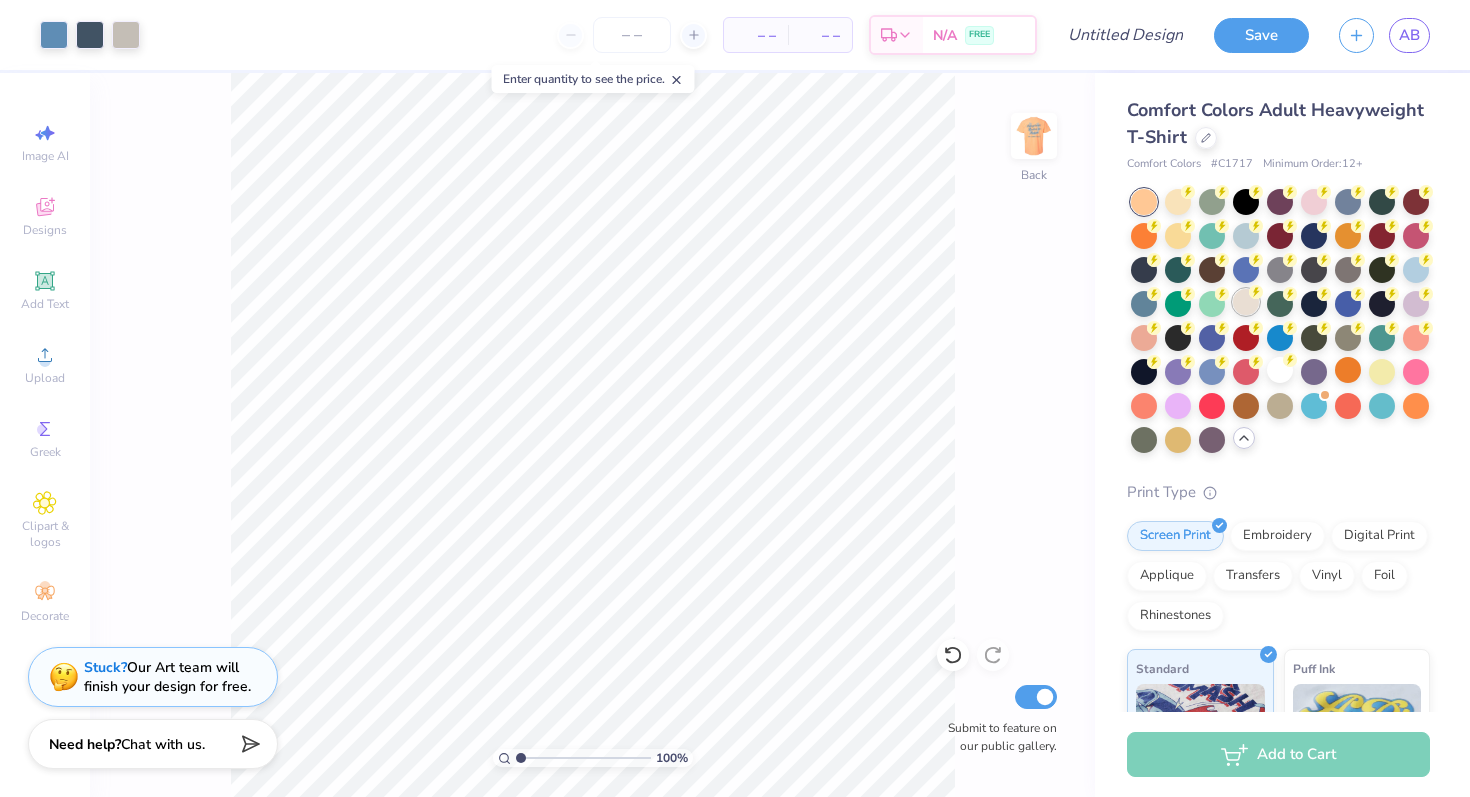 click at bounding box center (1246, 302) 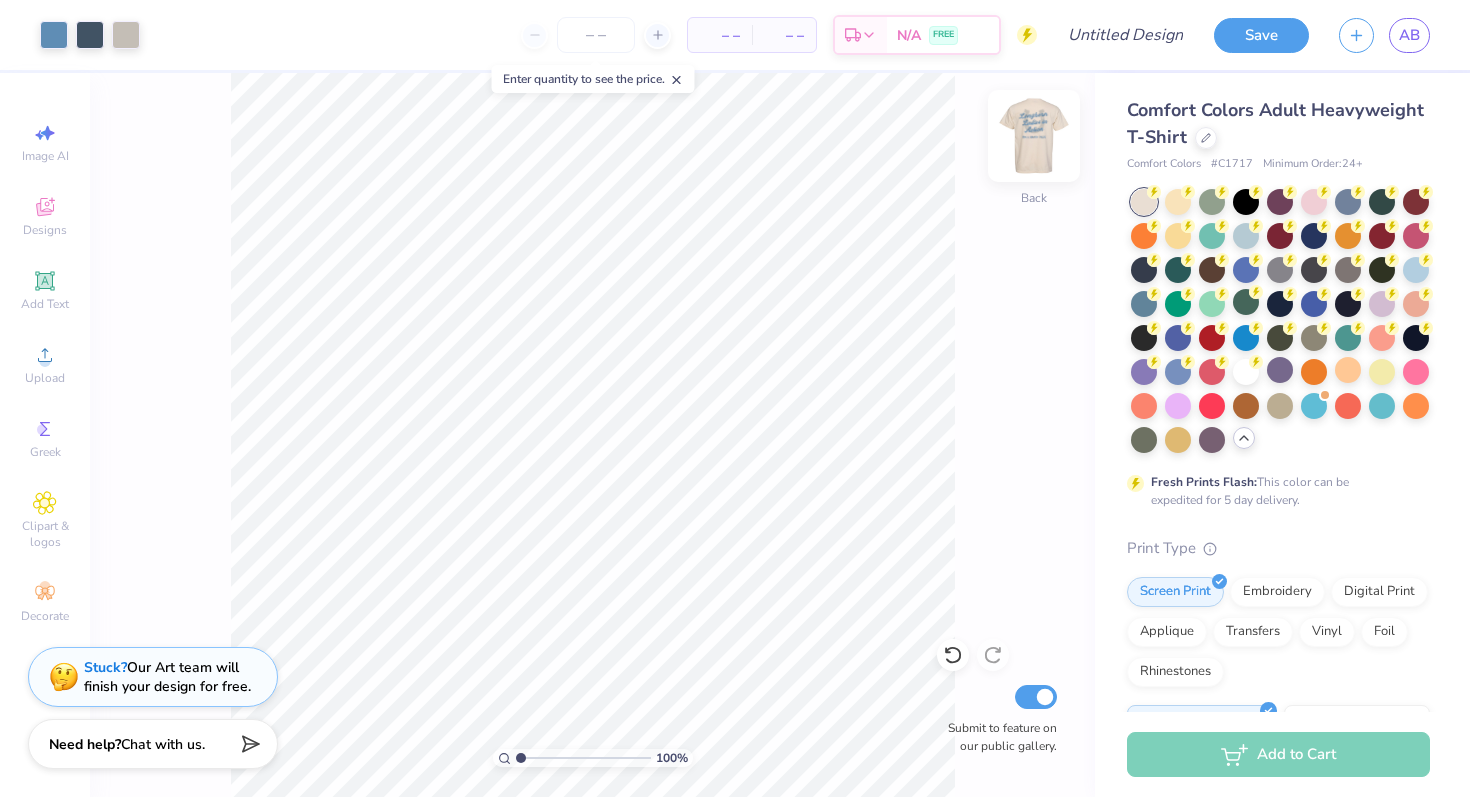 click at bounding box center [1034, 136] 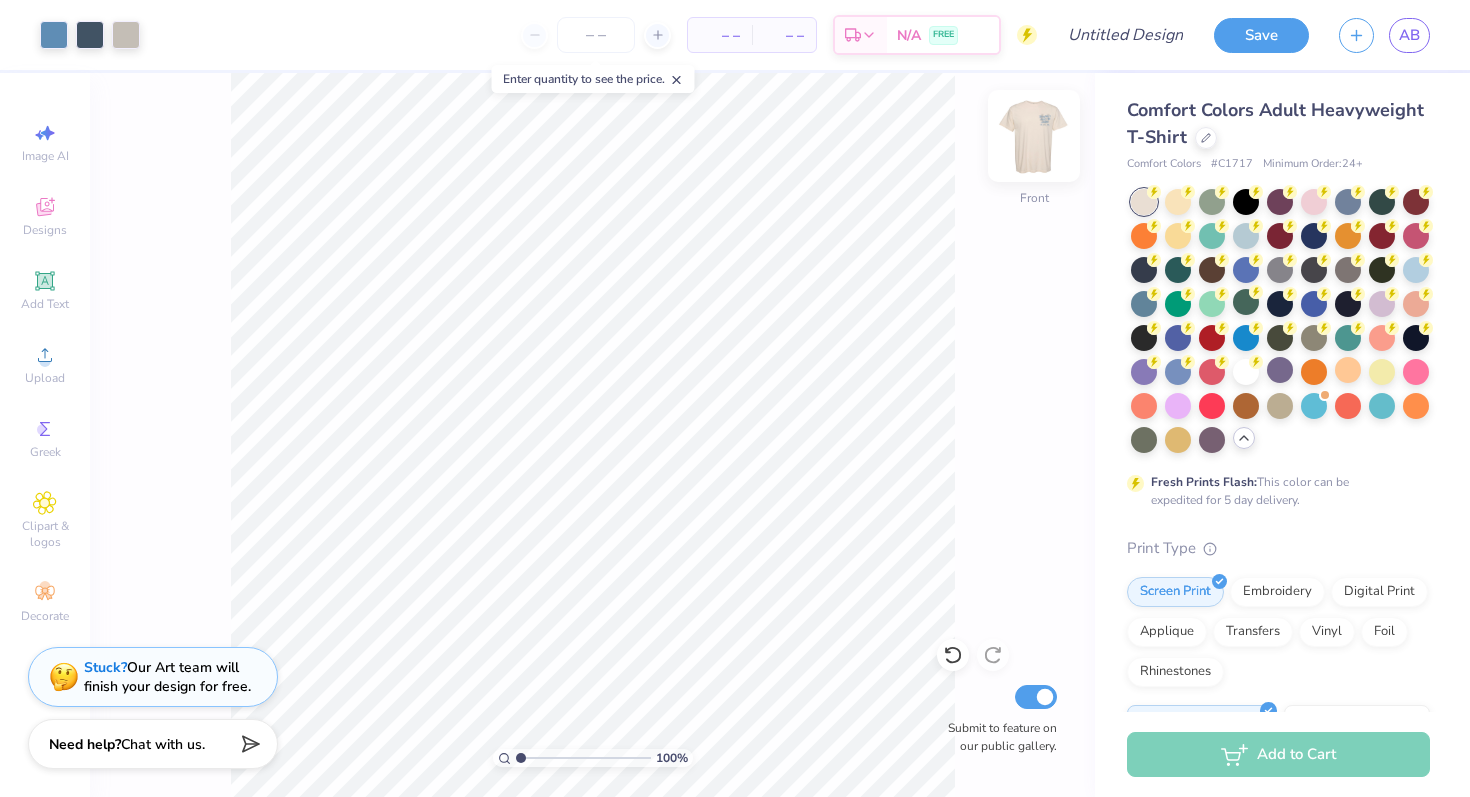 click at bounding box center (1034, 136) 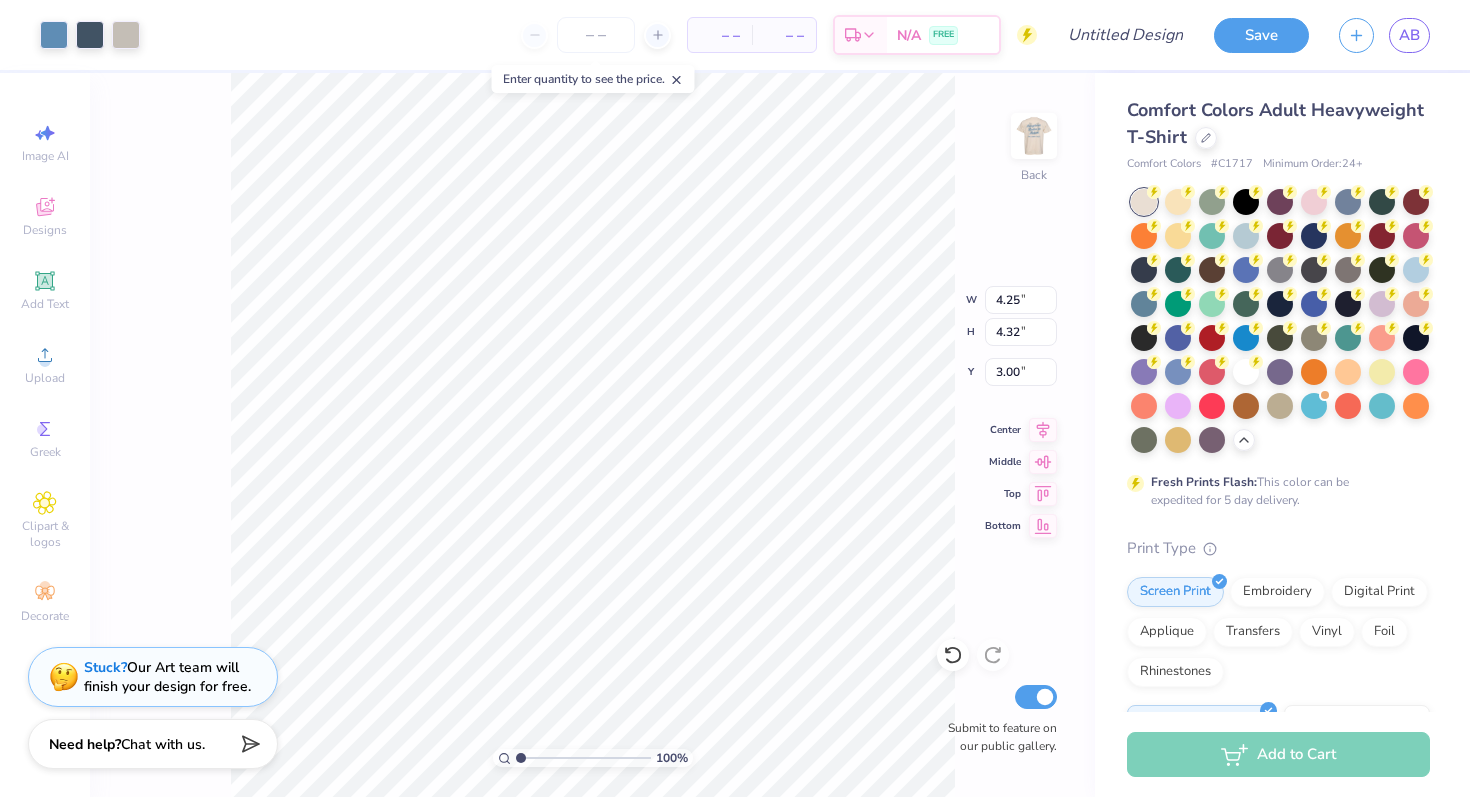 scroll, scrollTop: 0, scrollLeft: 0, axis: both 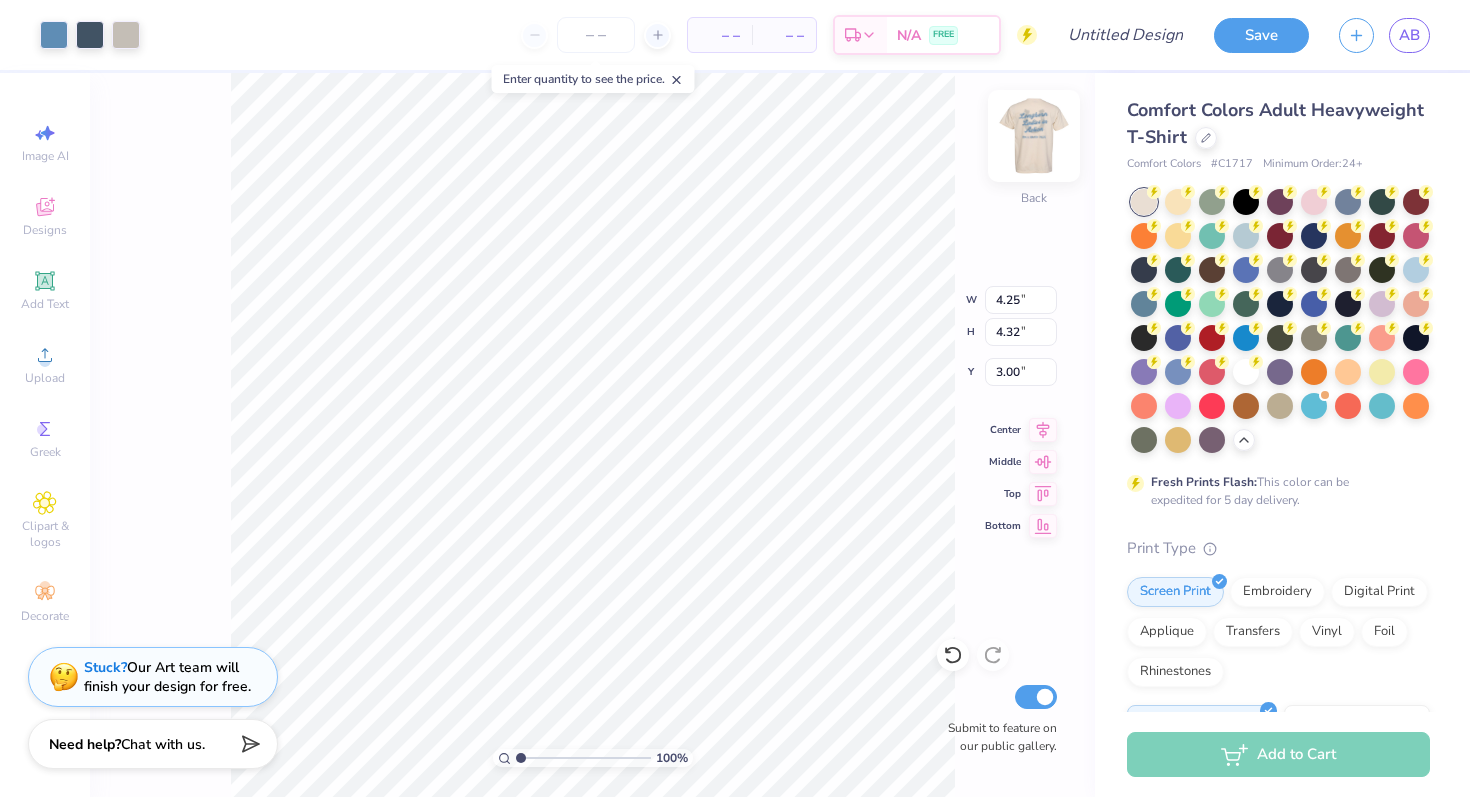click at bounding box center [1034, 136] 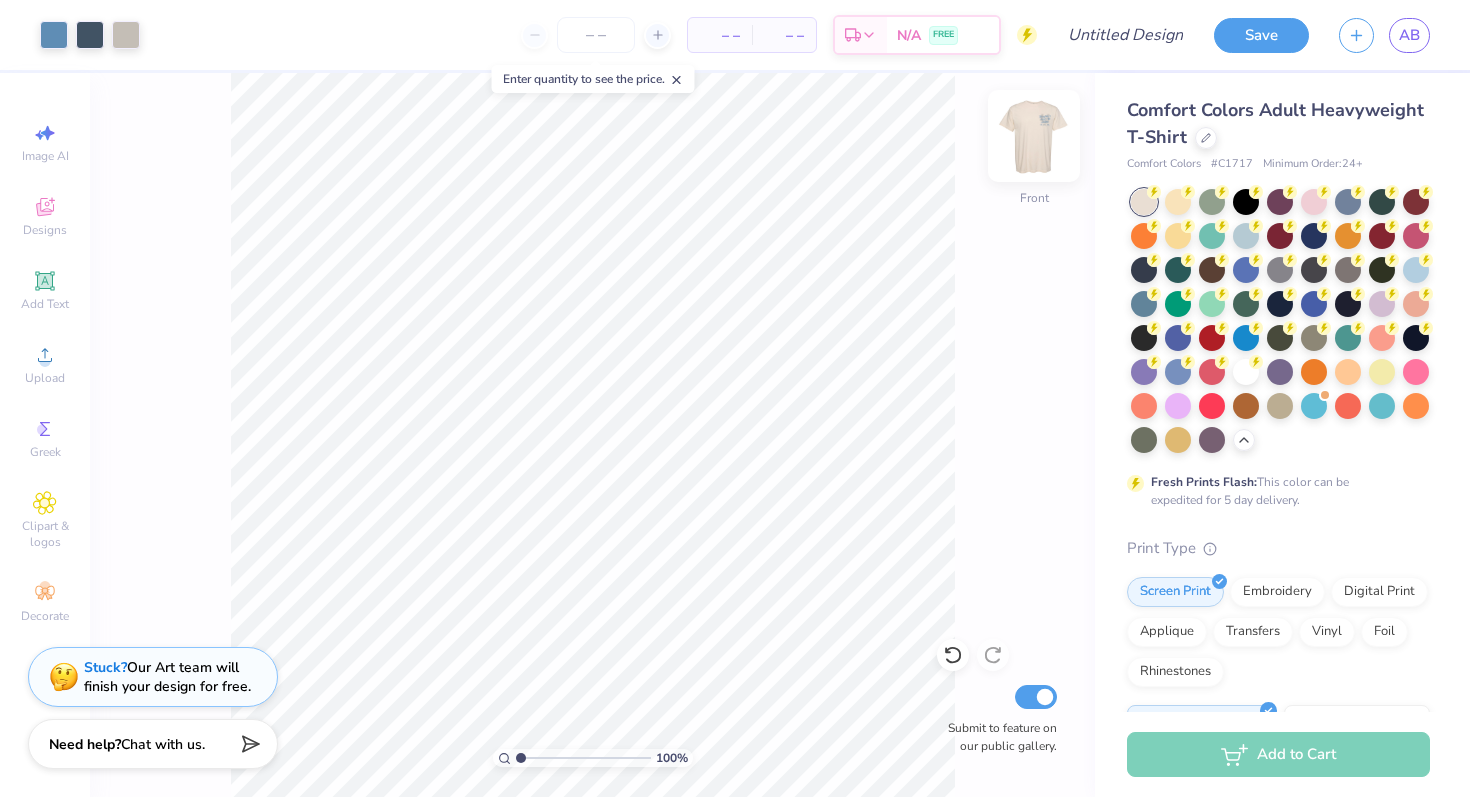 click at bounding box center (1034, 136) 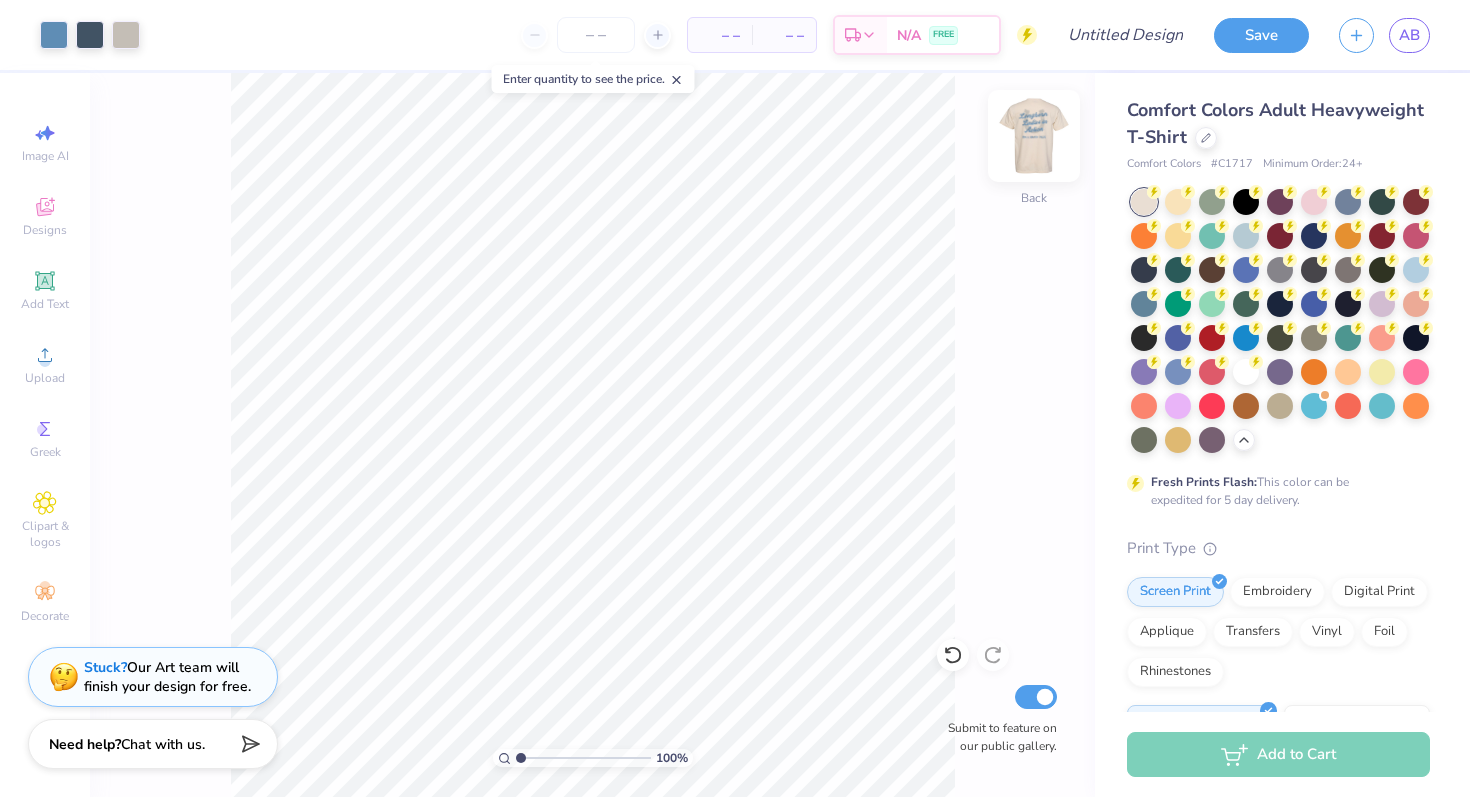 click at bounding box center (1034, 136) 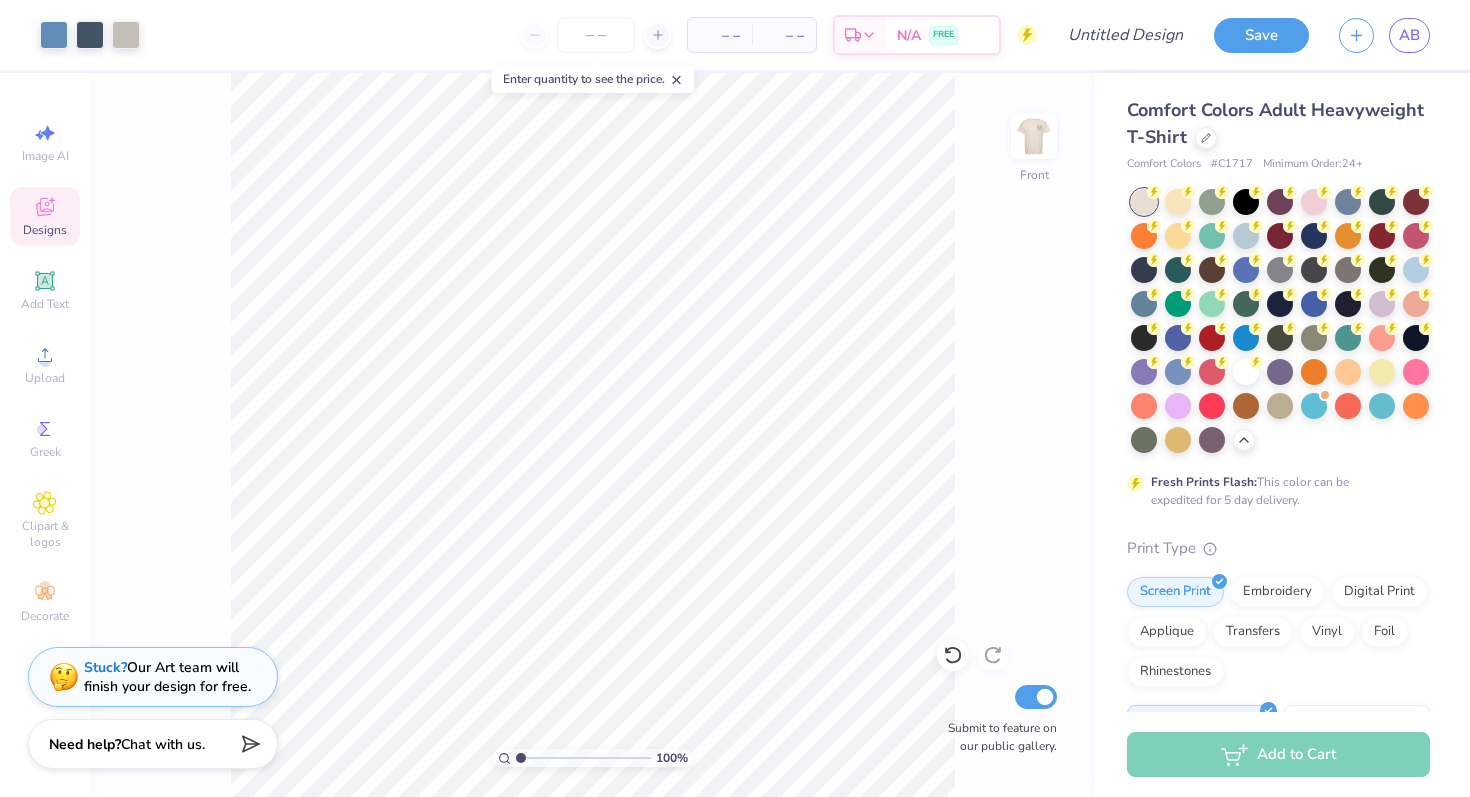click 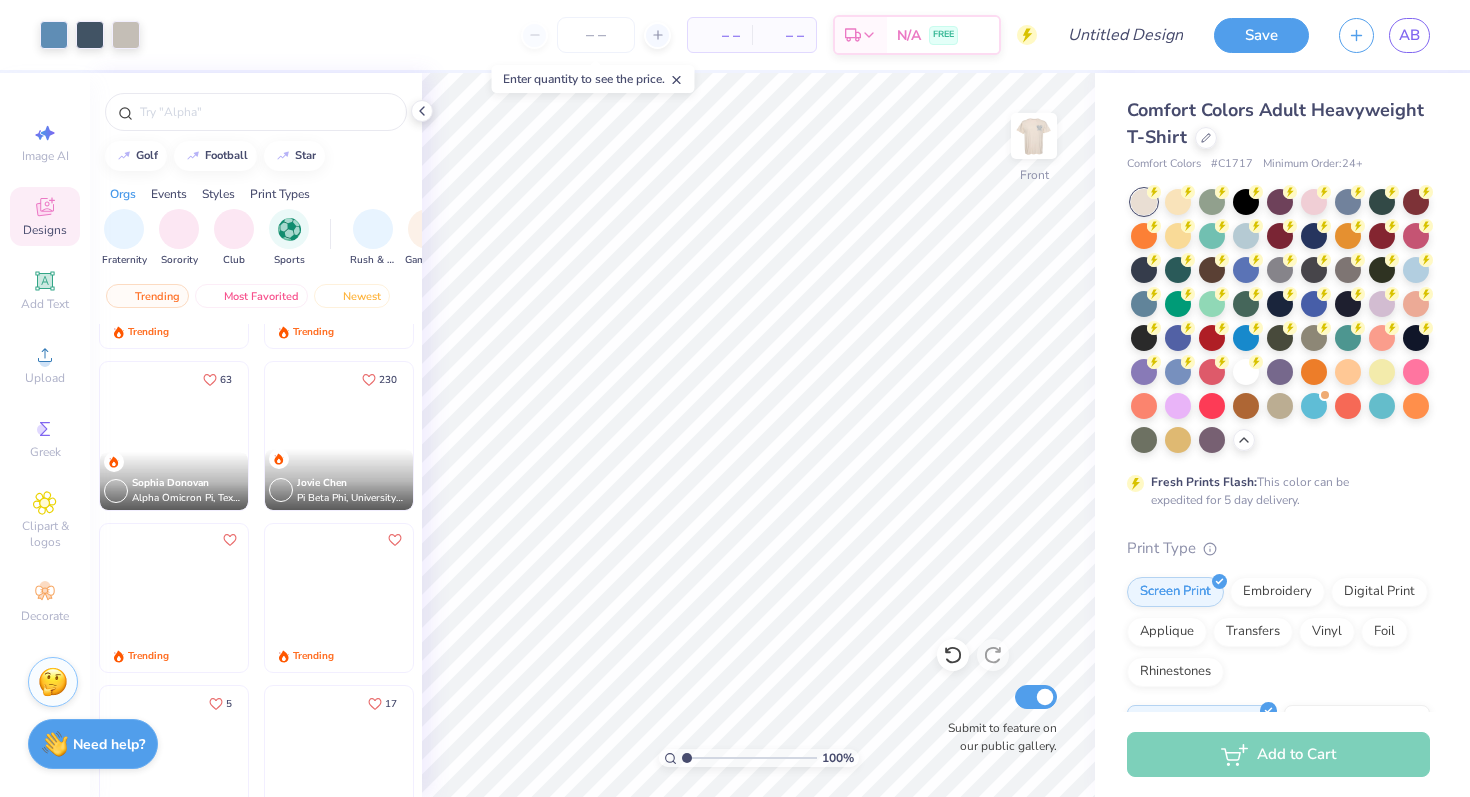 scroll, scrollTop: 1821, scrollLeft: 0, axis: vertical 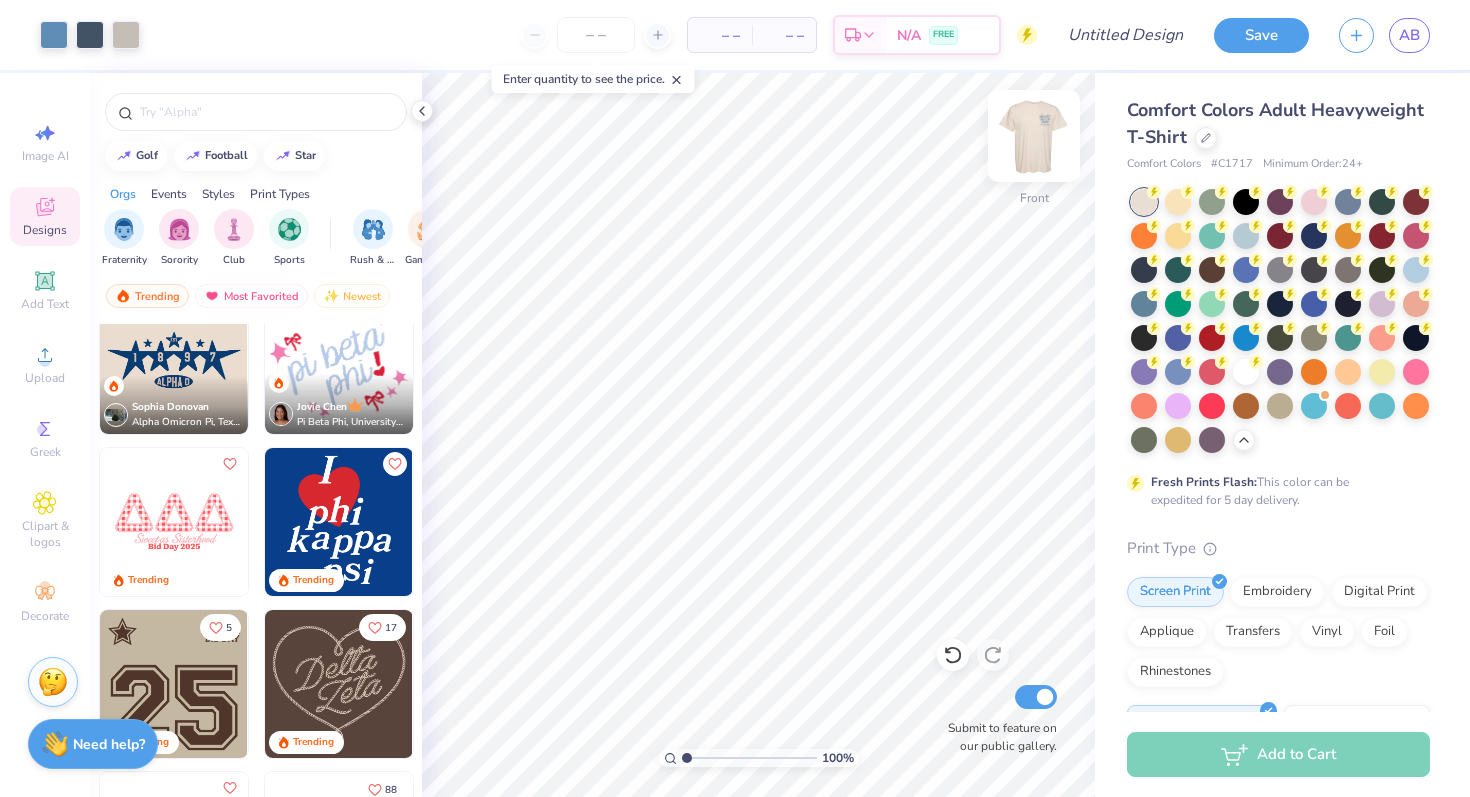 click at bounding box center [1034, 136] 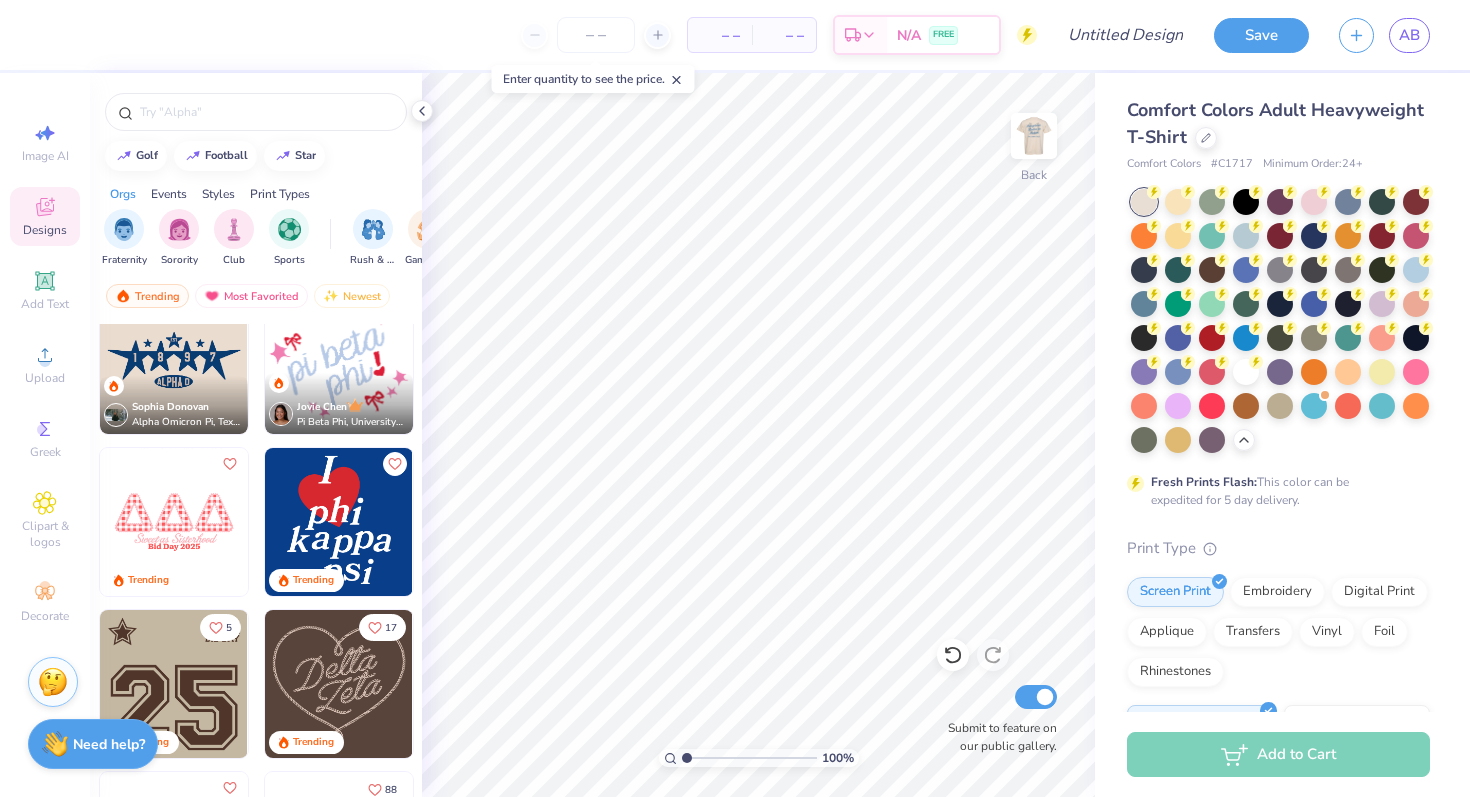 click at bounding box center [174, 360] 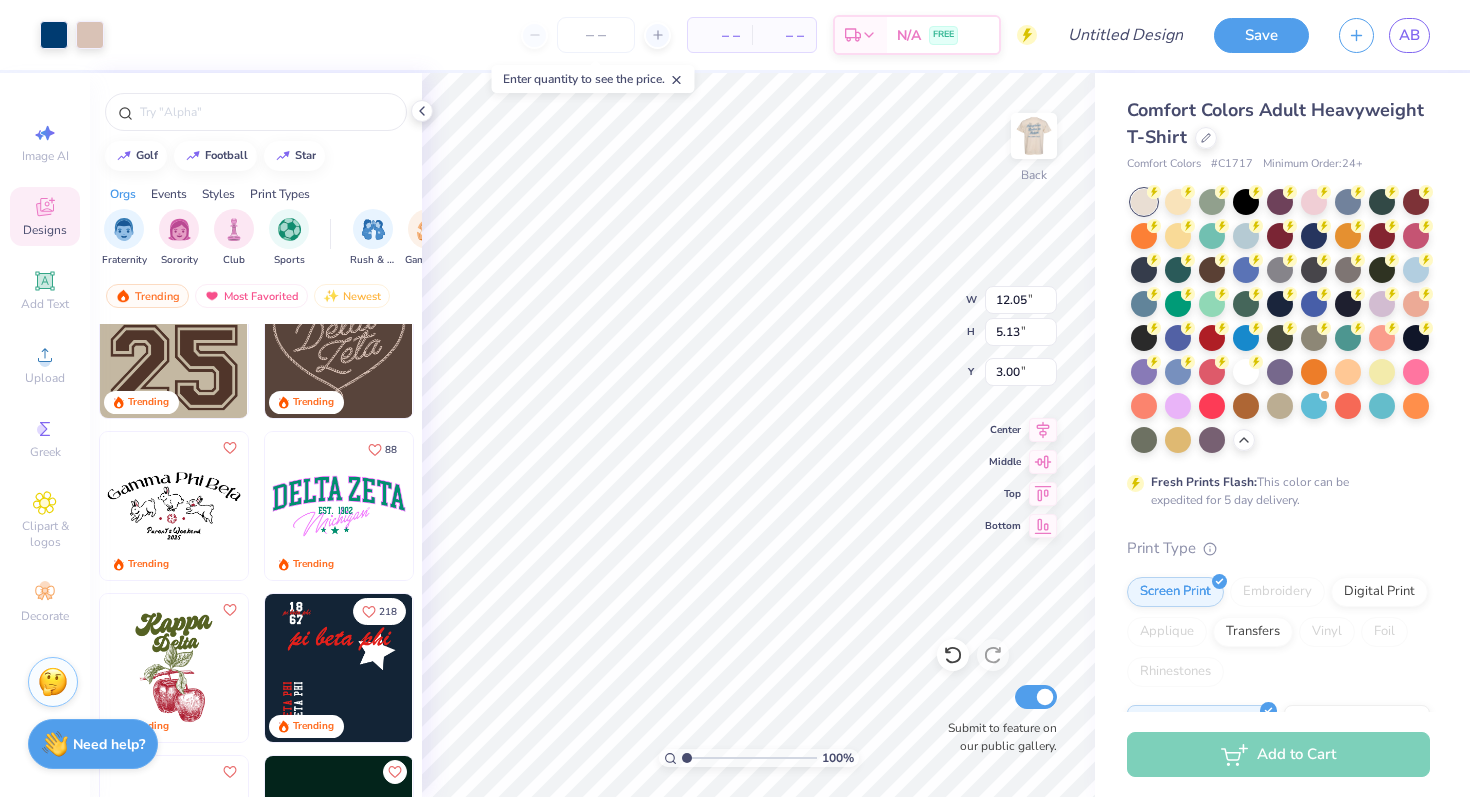 scroll, scrollTop: 2162, scrollLeft: 0, axis: vertical 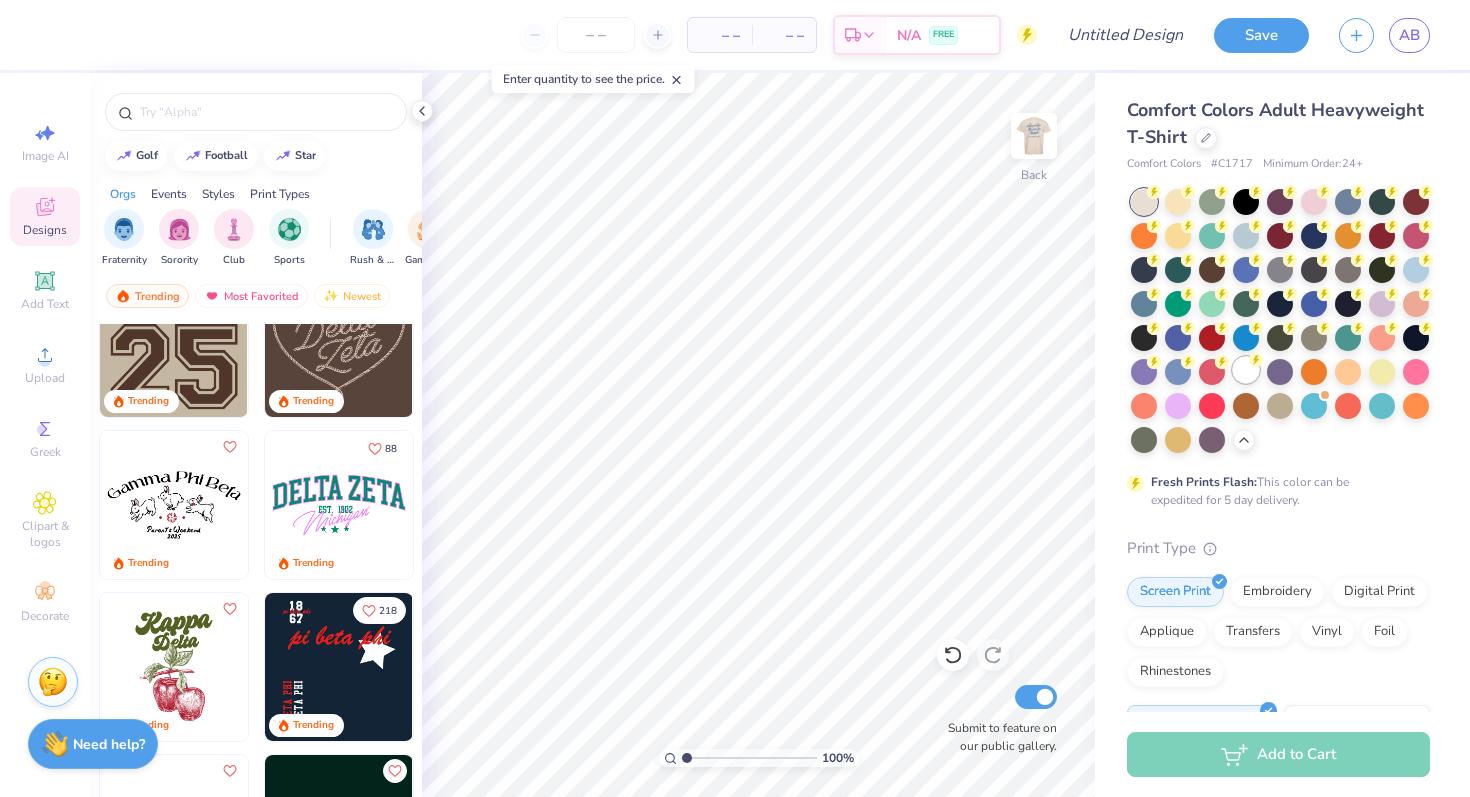 click at bounding box center [1246, 370] 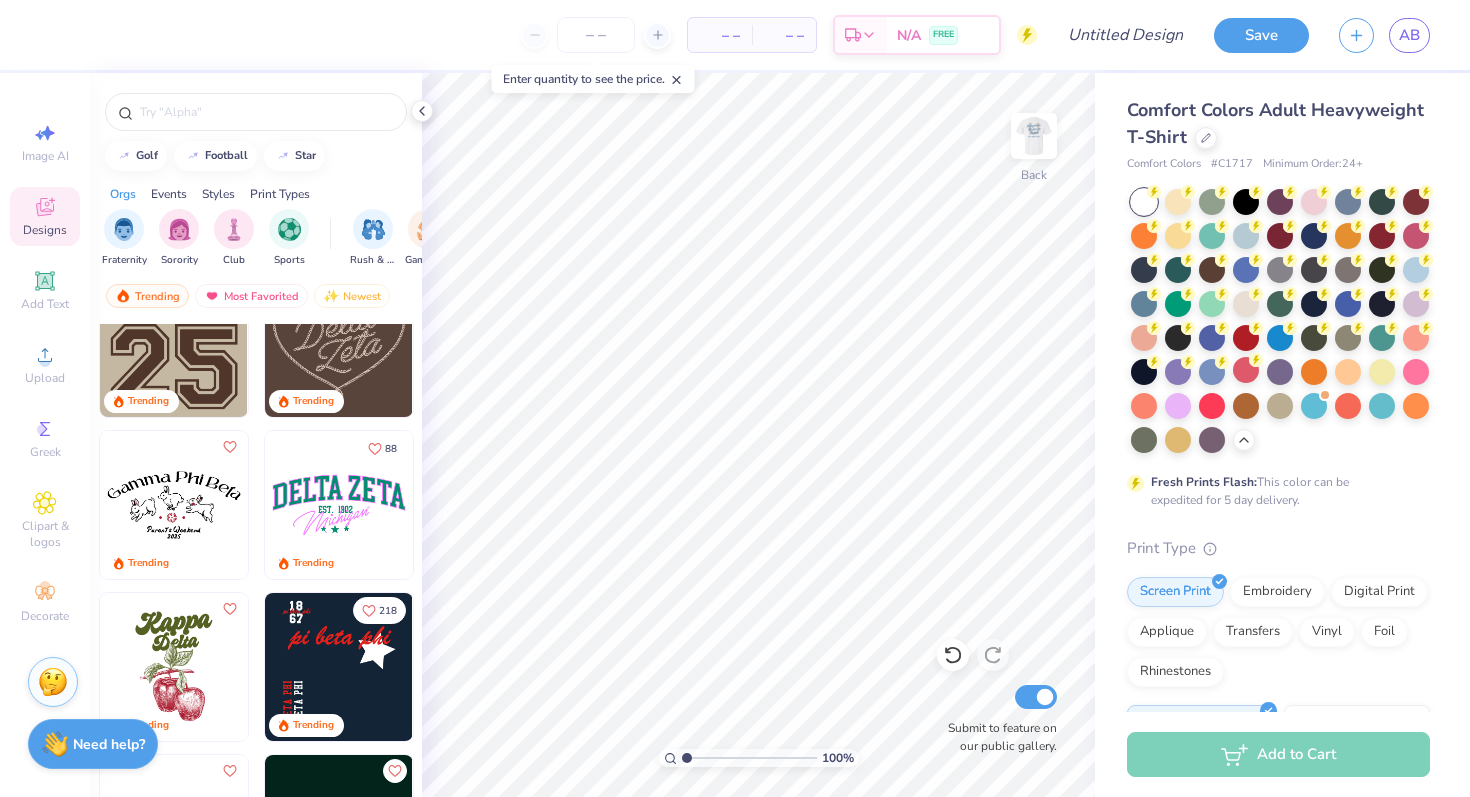 click at bounding box center [174, 505] 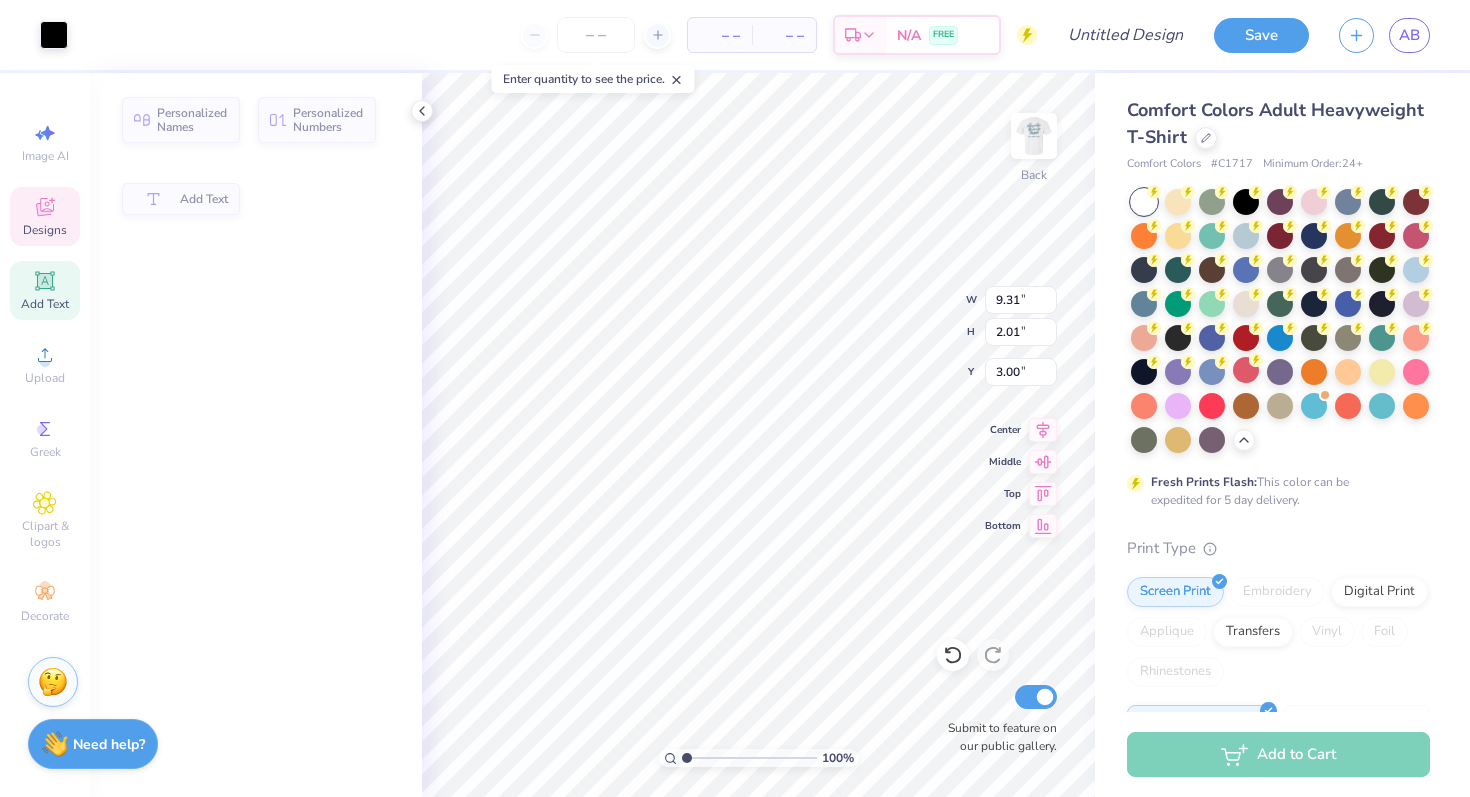 type on "2.01" 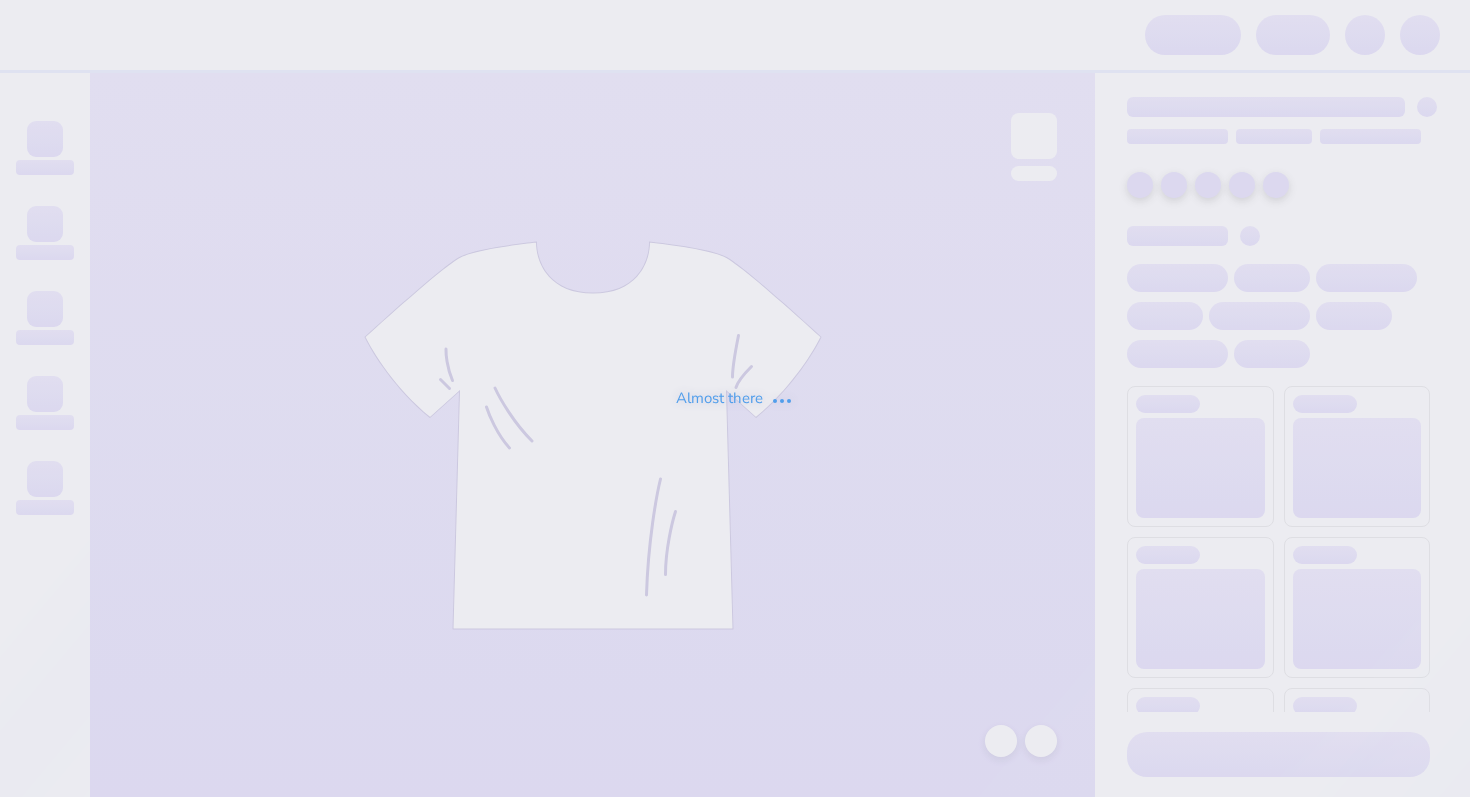 scroll, scrollTop: 0, scrollLeft: 0, axis: both 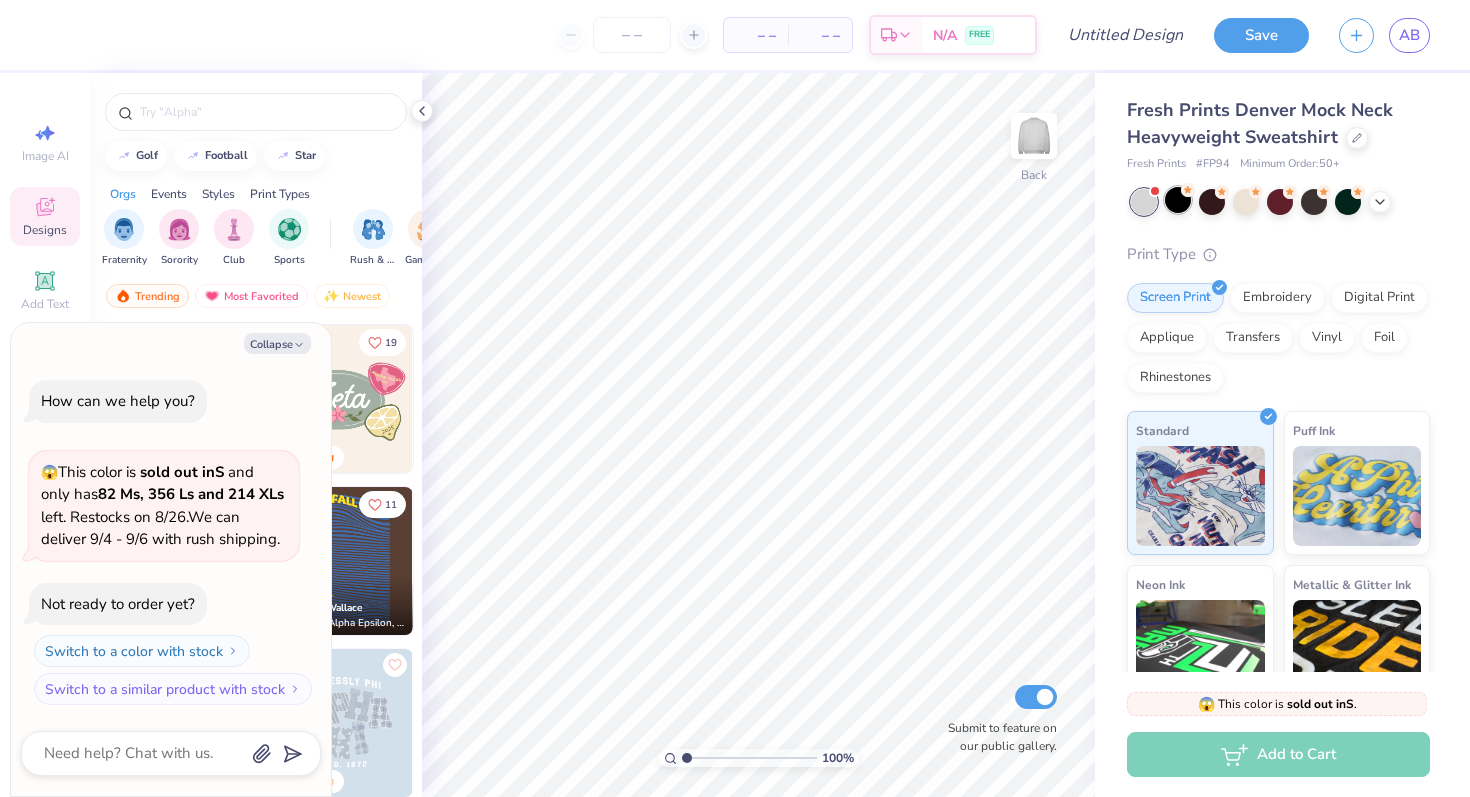 click at bounding box center (1178, 200) 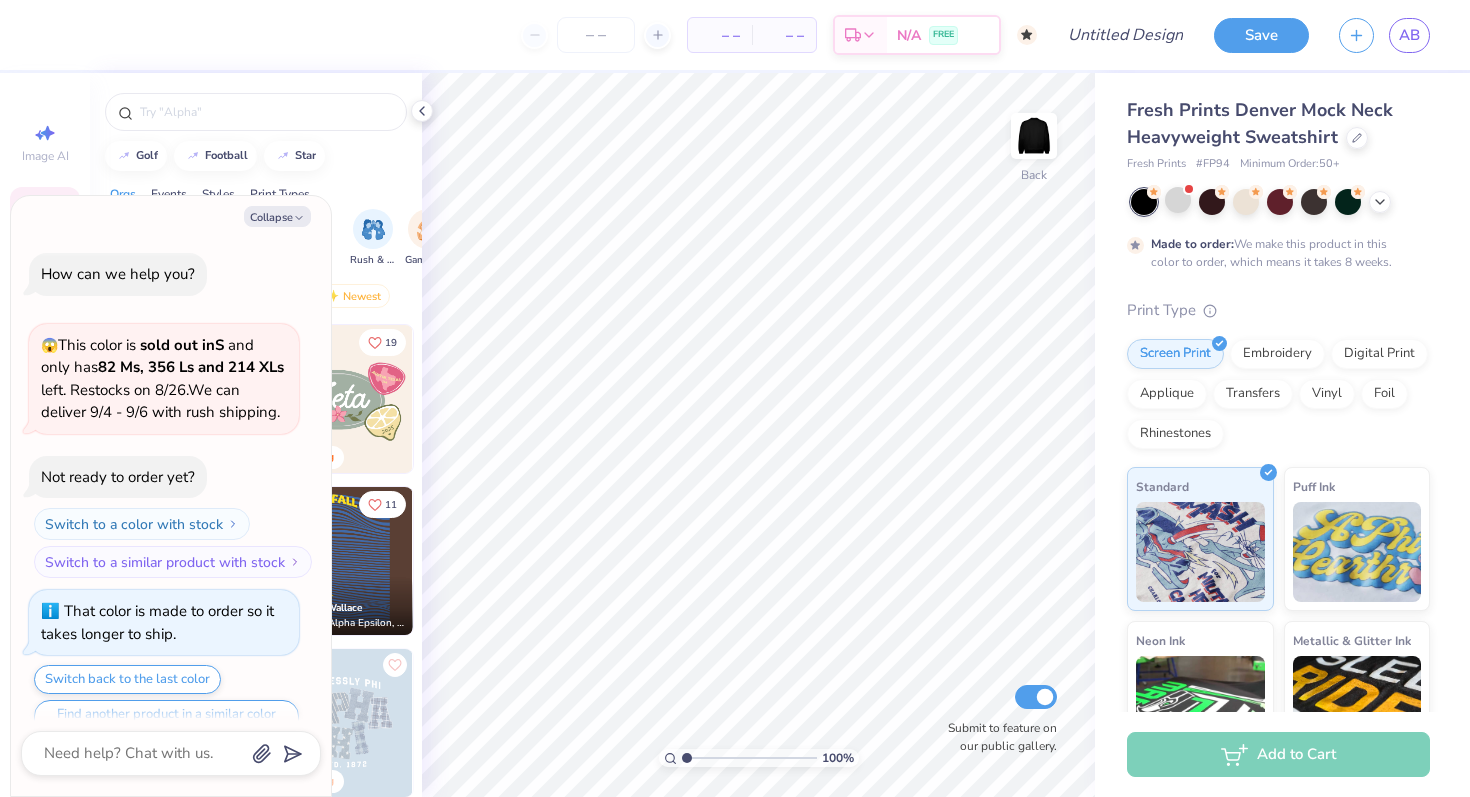 scroll, scrollTop: 39, scrollLeft: 0, axis: vertical 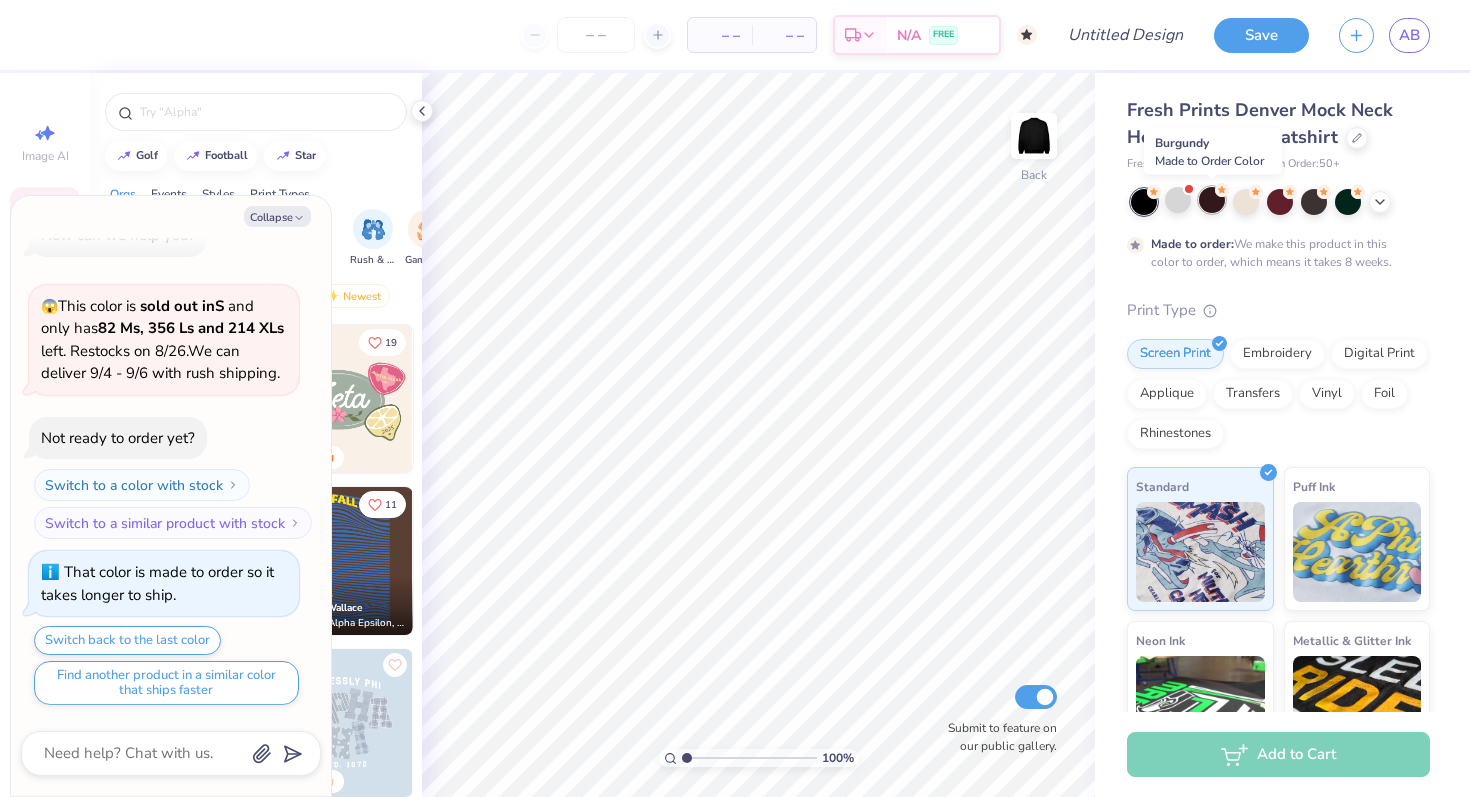 click at bounding box center (1212, 200) 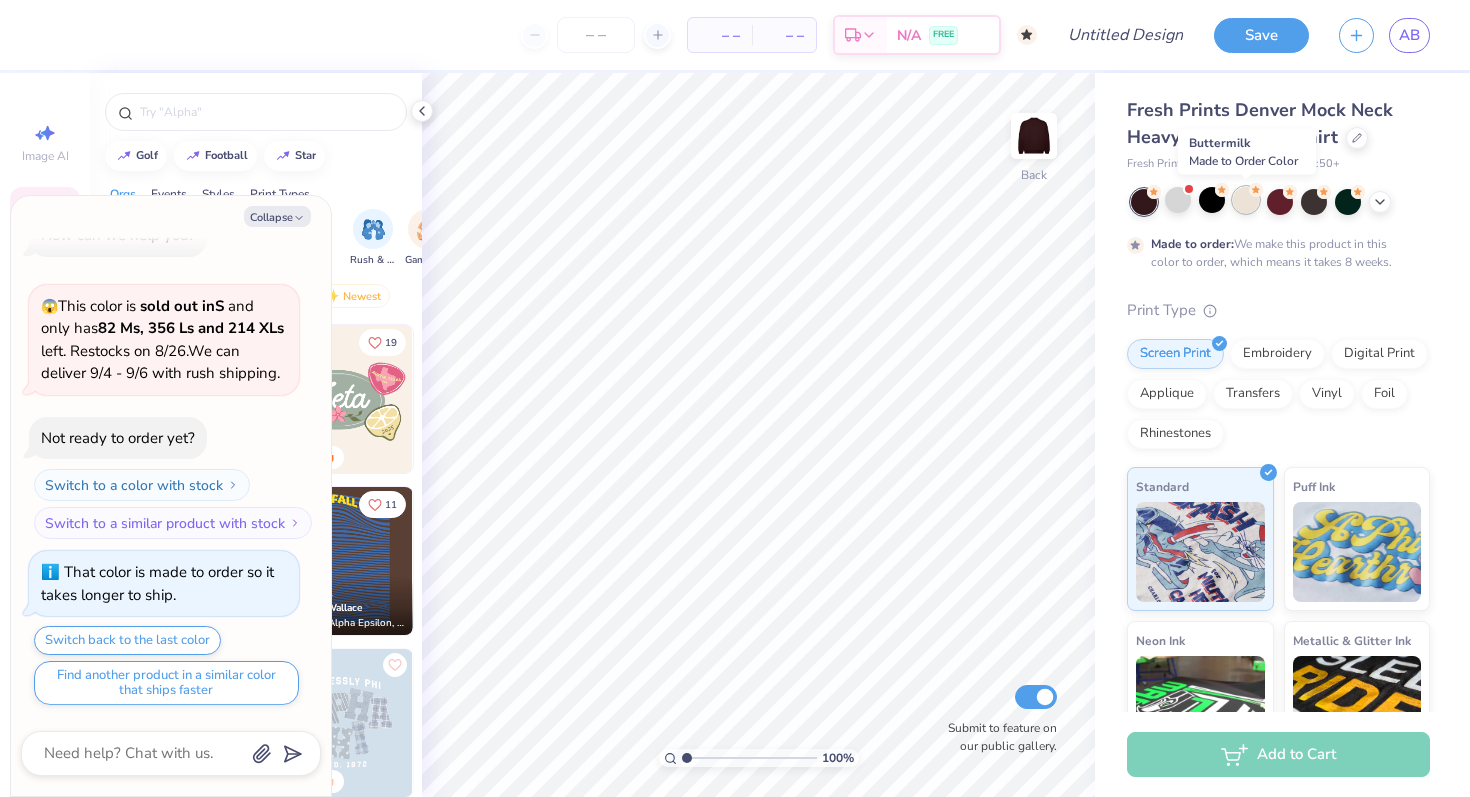 click at bounding box center [1246, 200] 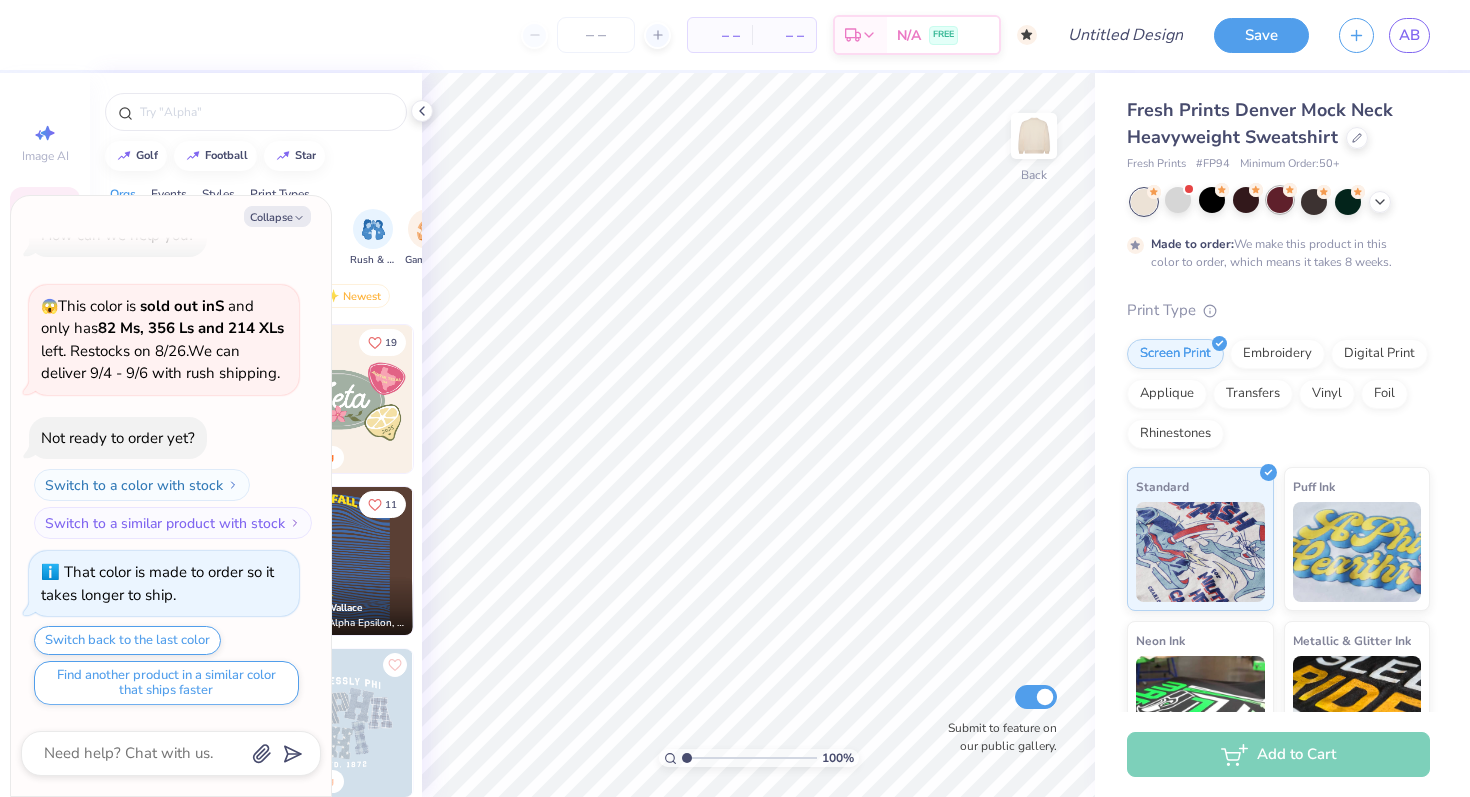click at bounding box center (1280, 200) 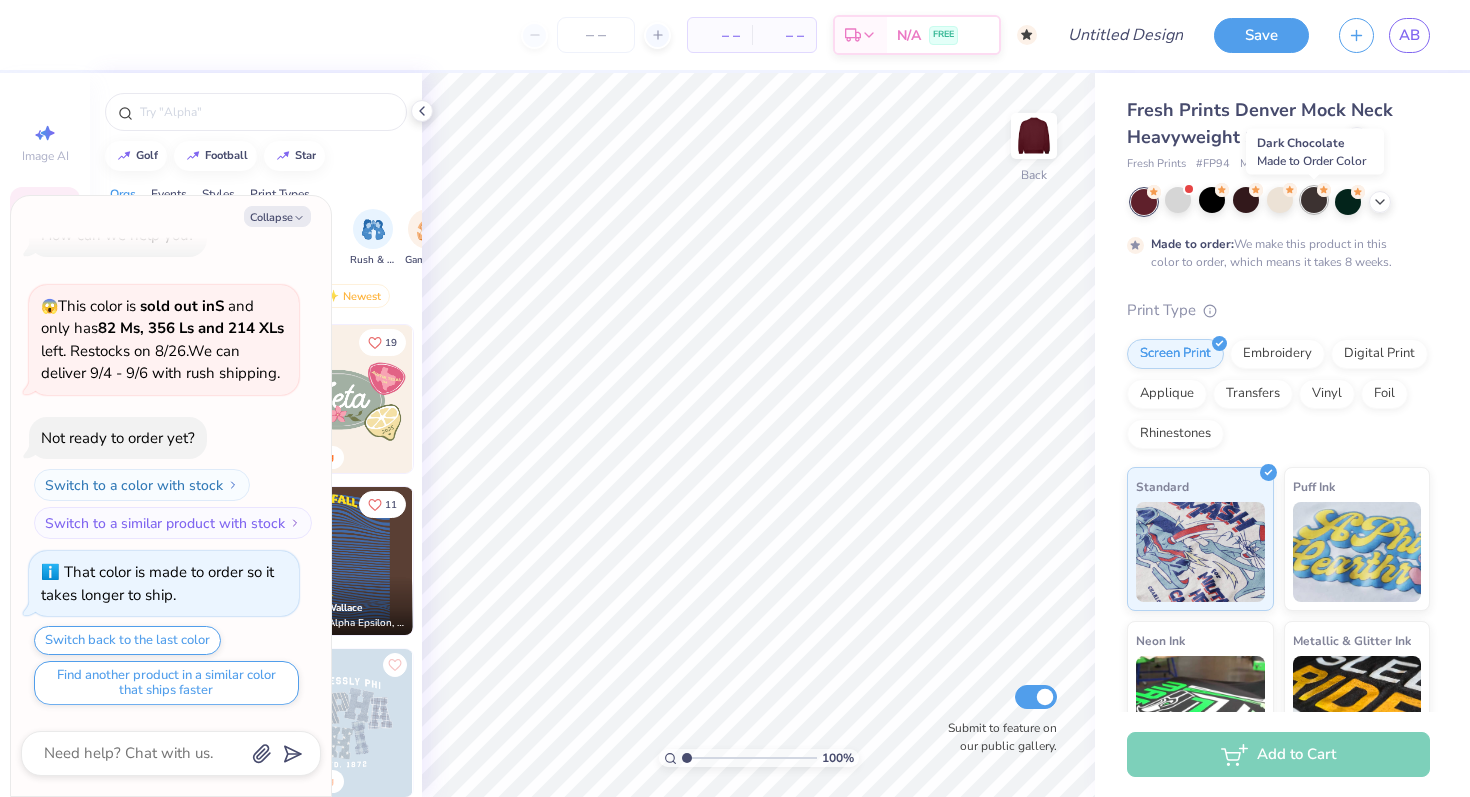 click at bounding box center (1314, 200) 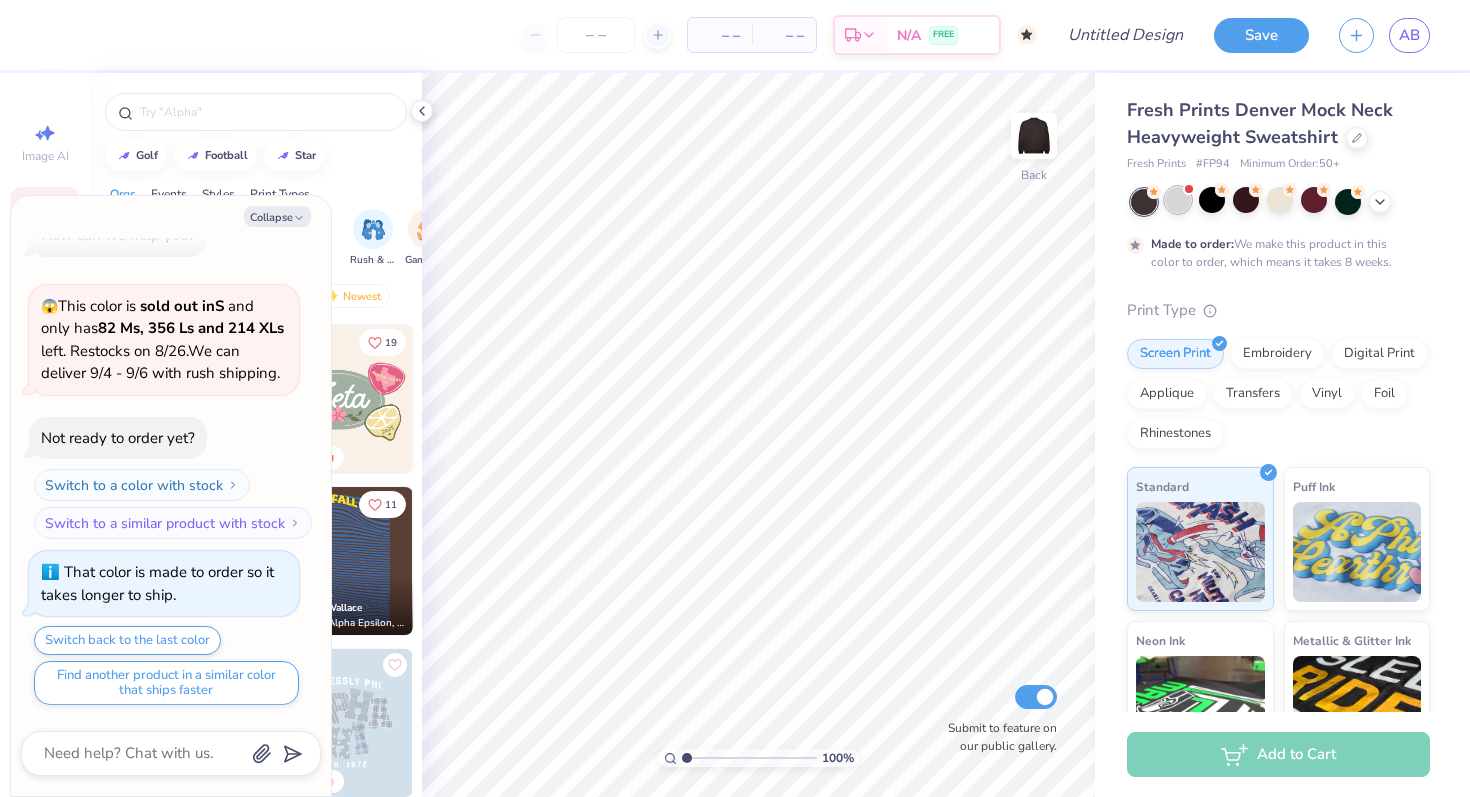 click at bounding box center (1178, 200) 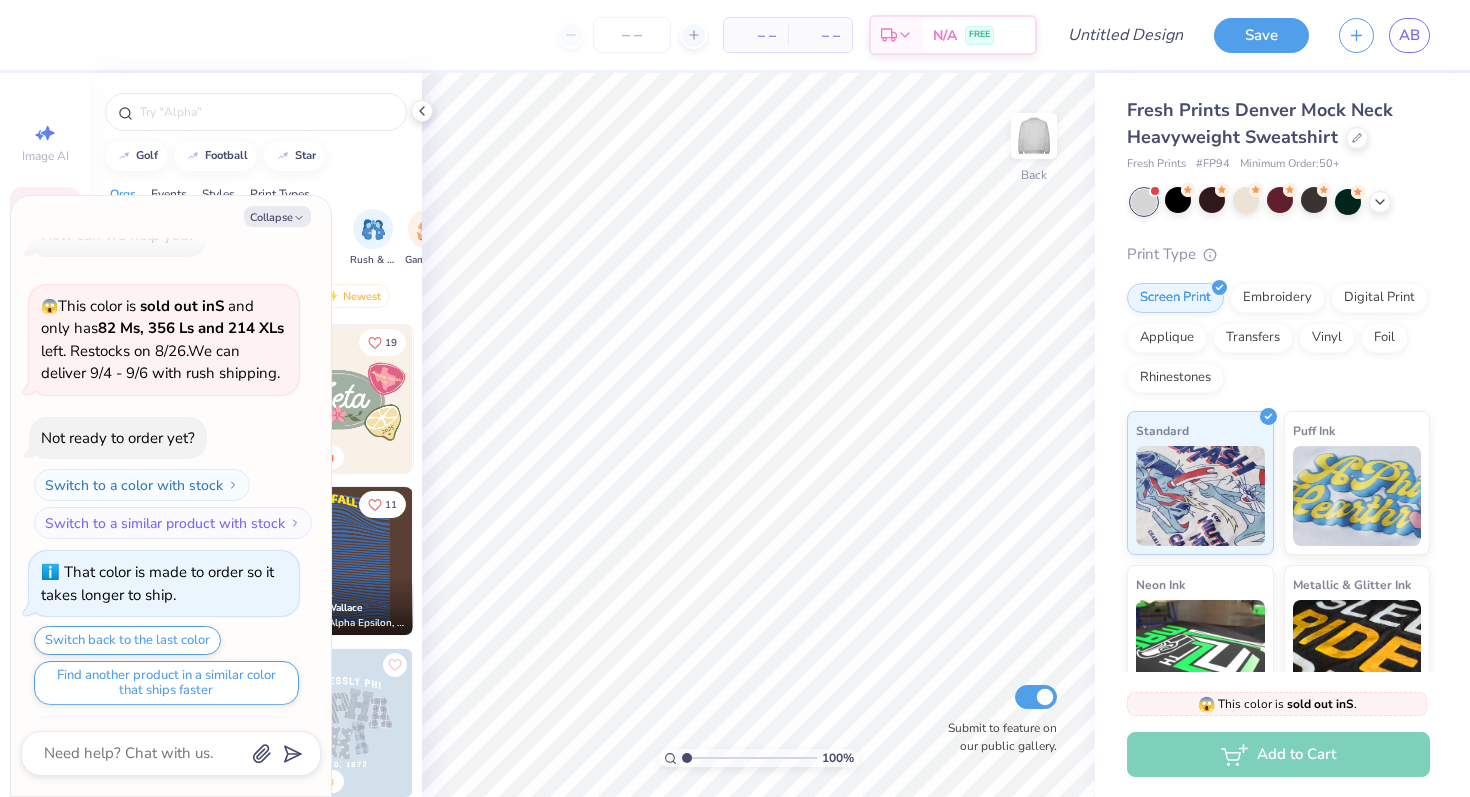 scroll, scrollTop: 421, scrollLeft: 0, axis: vertical 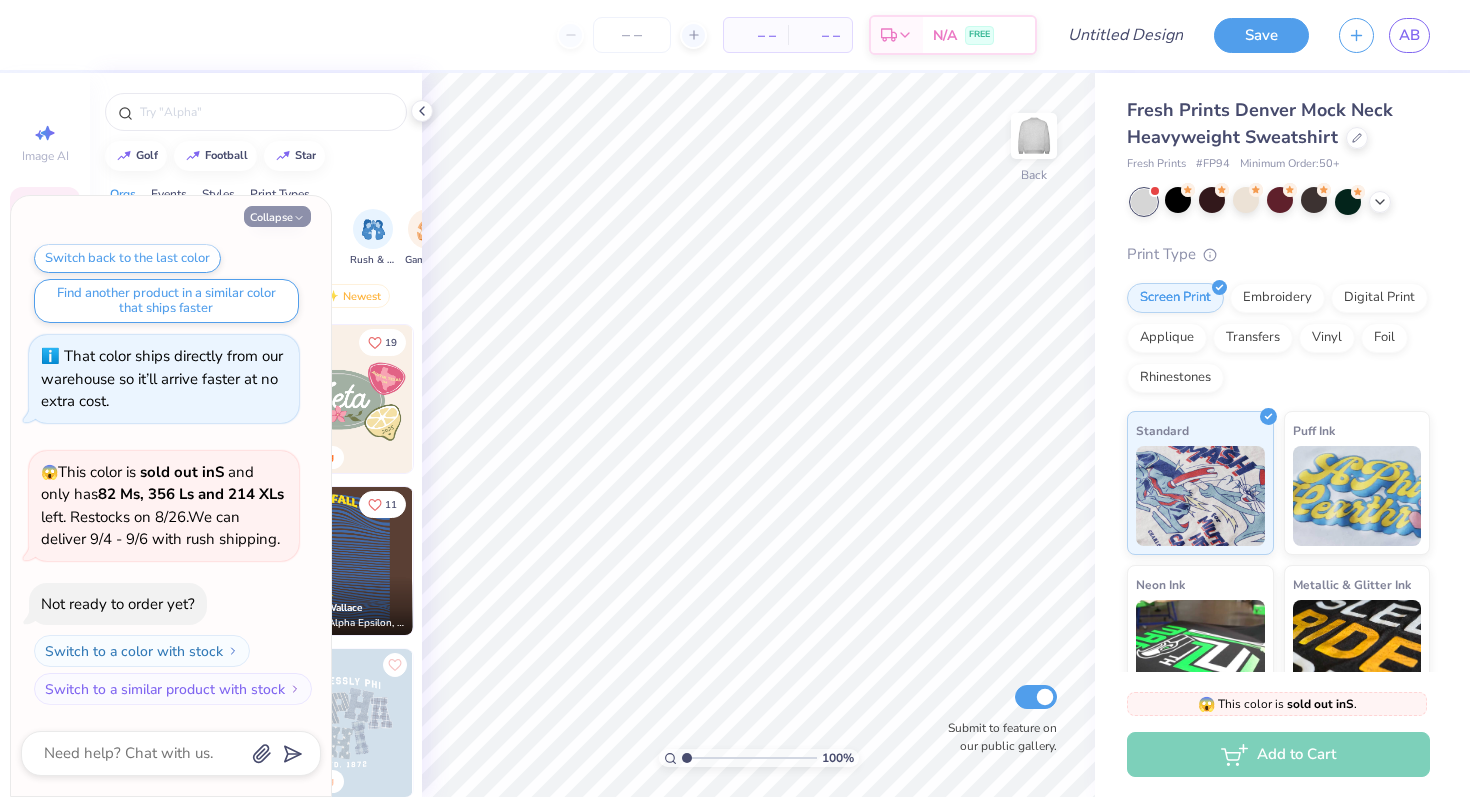 click 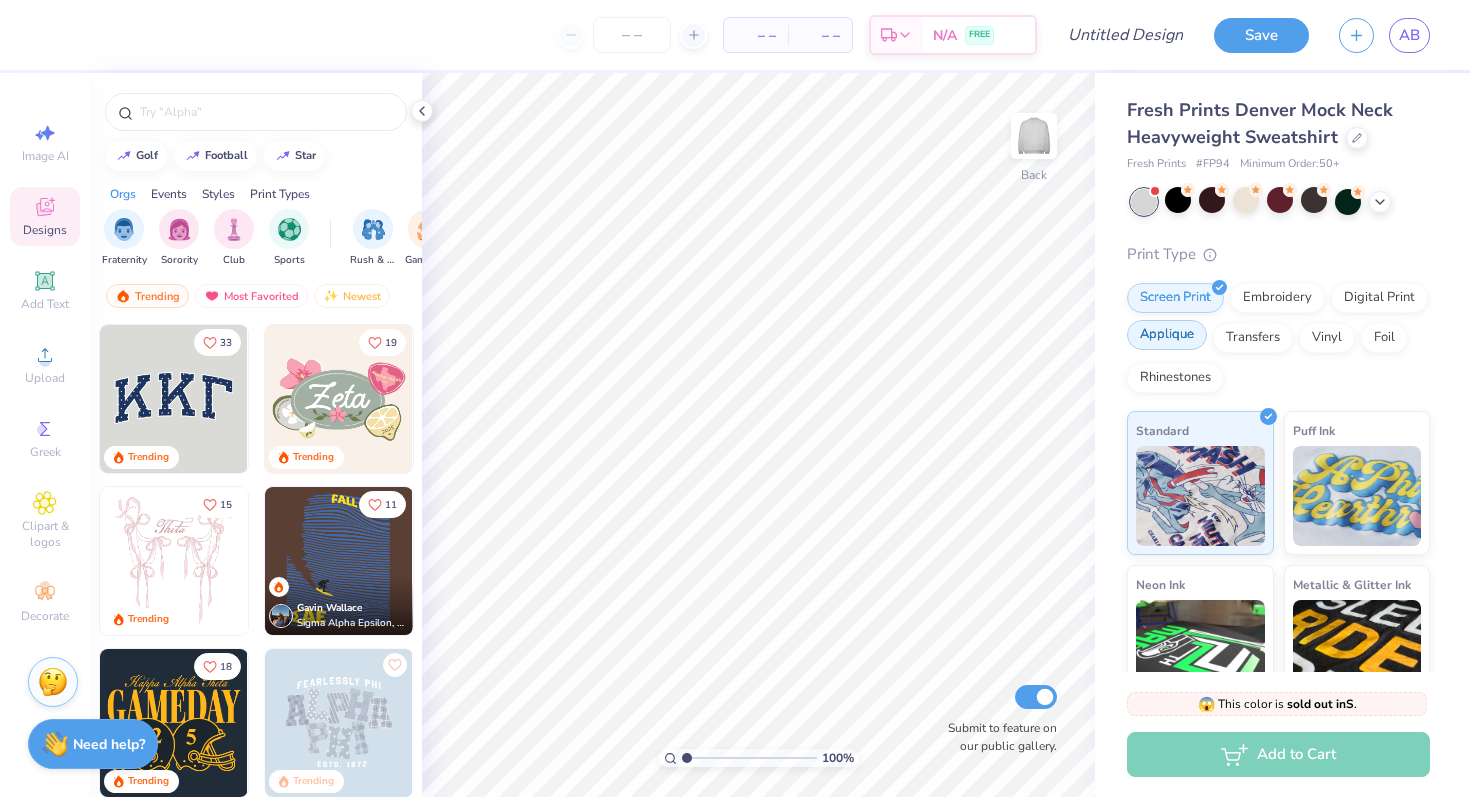 click on "Applique" at bounding box center [1167, 335] 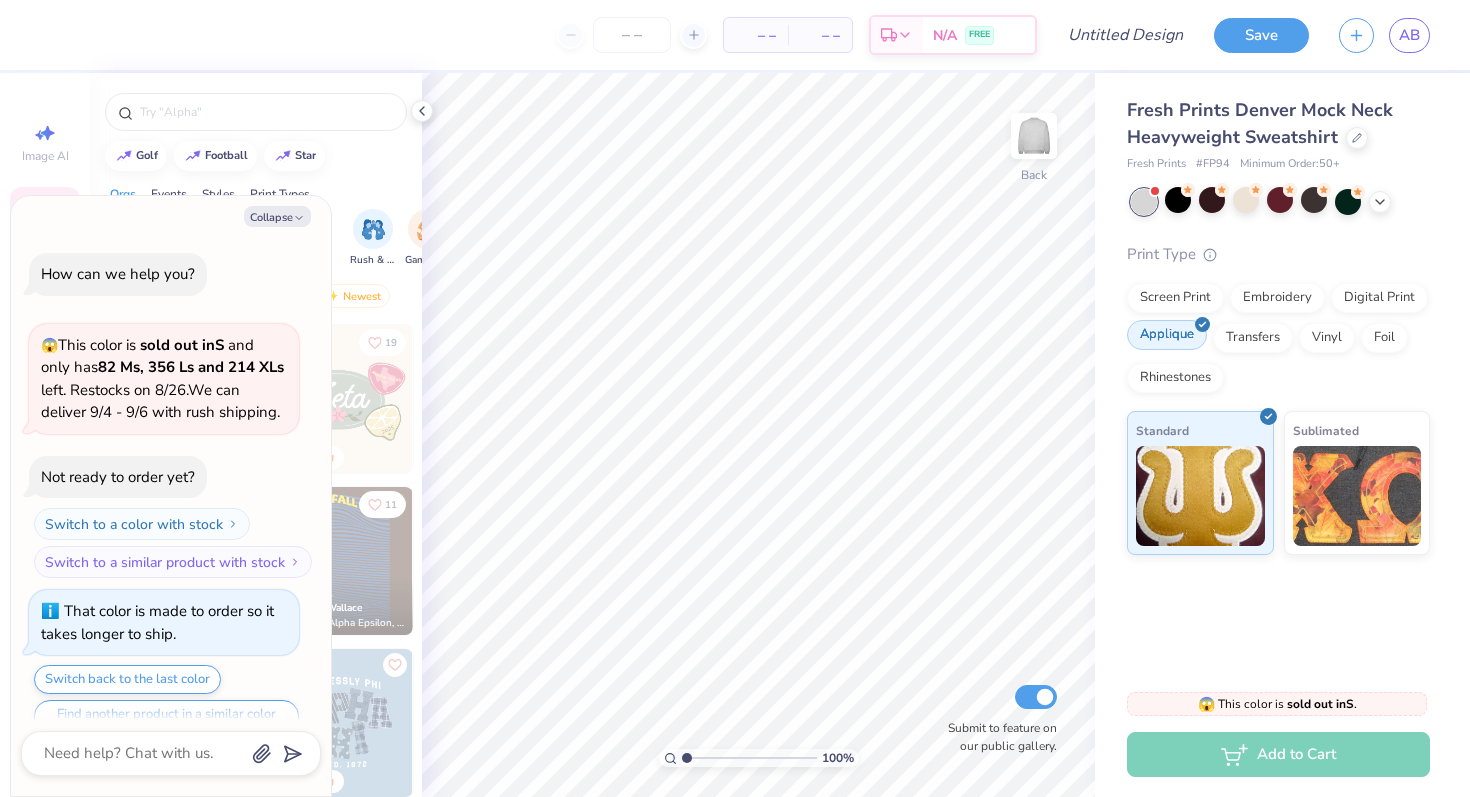 scroll, scrollTop: 543, scrollLeft: 0, axis: vertical 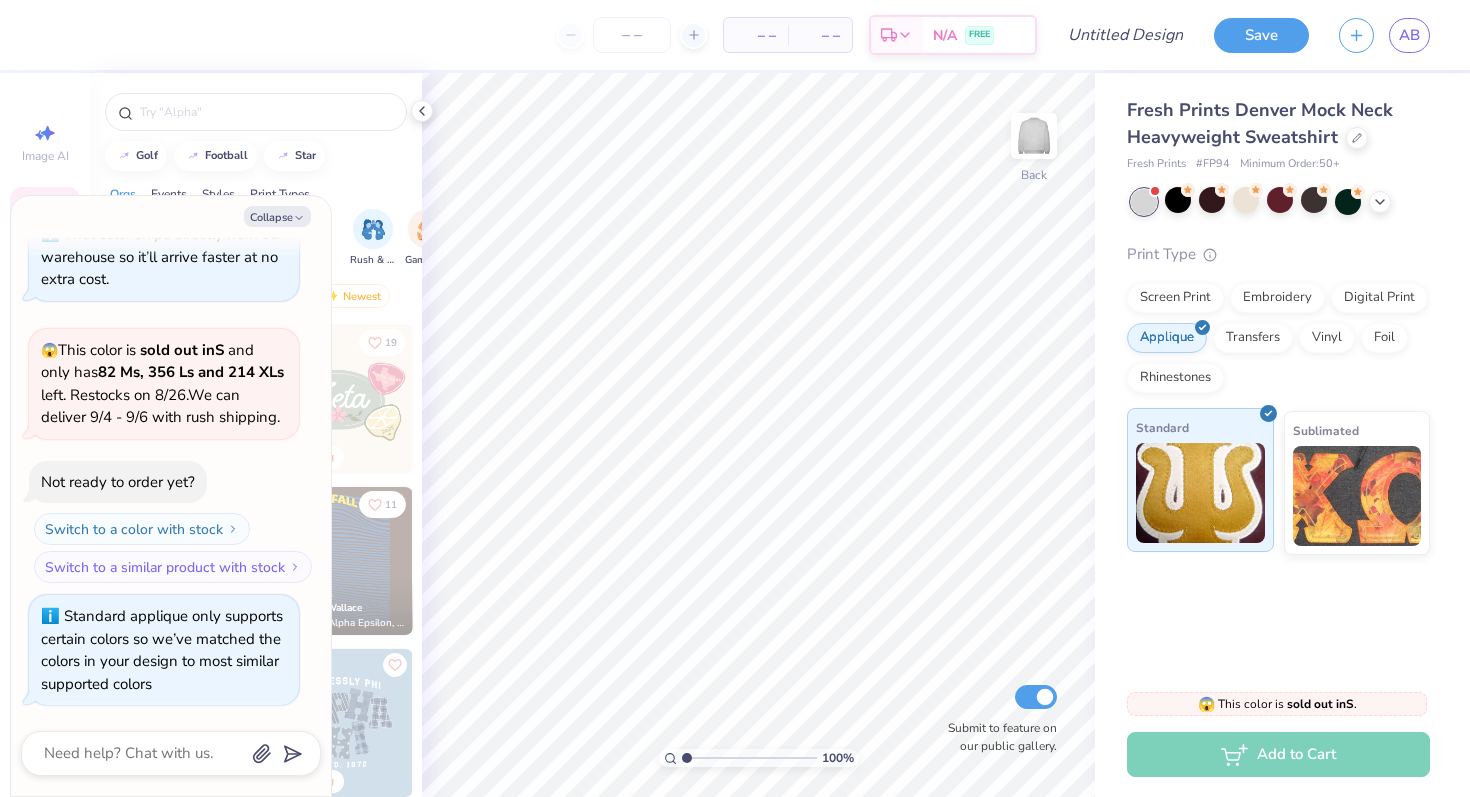 click at bounding box center [1200, 493] 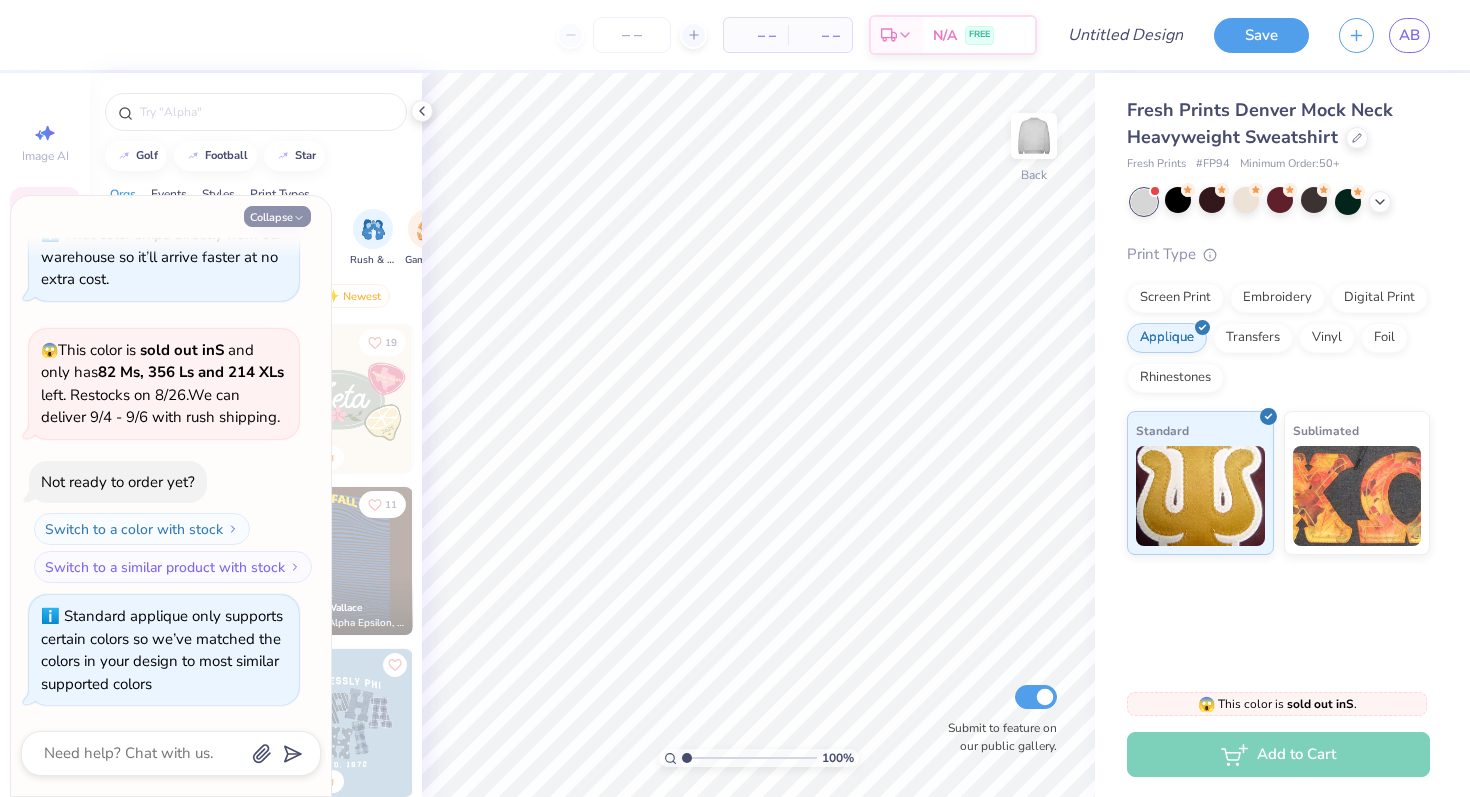 click 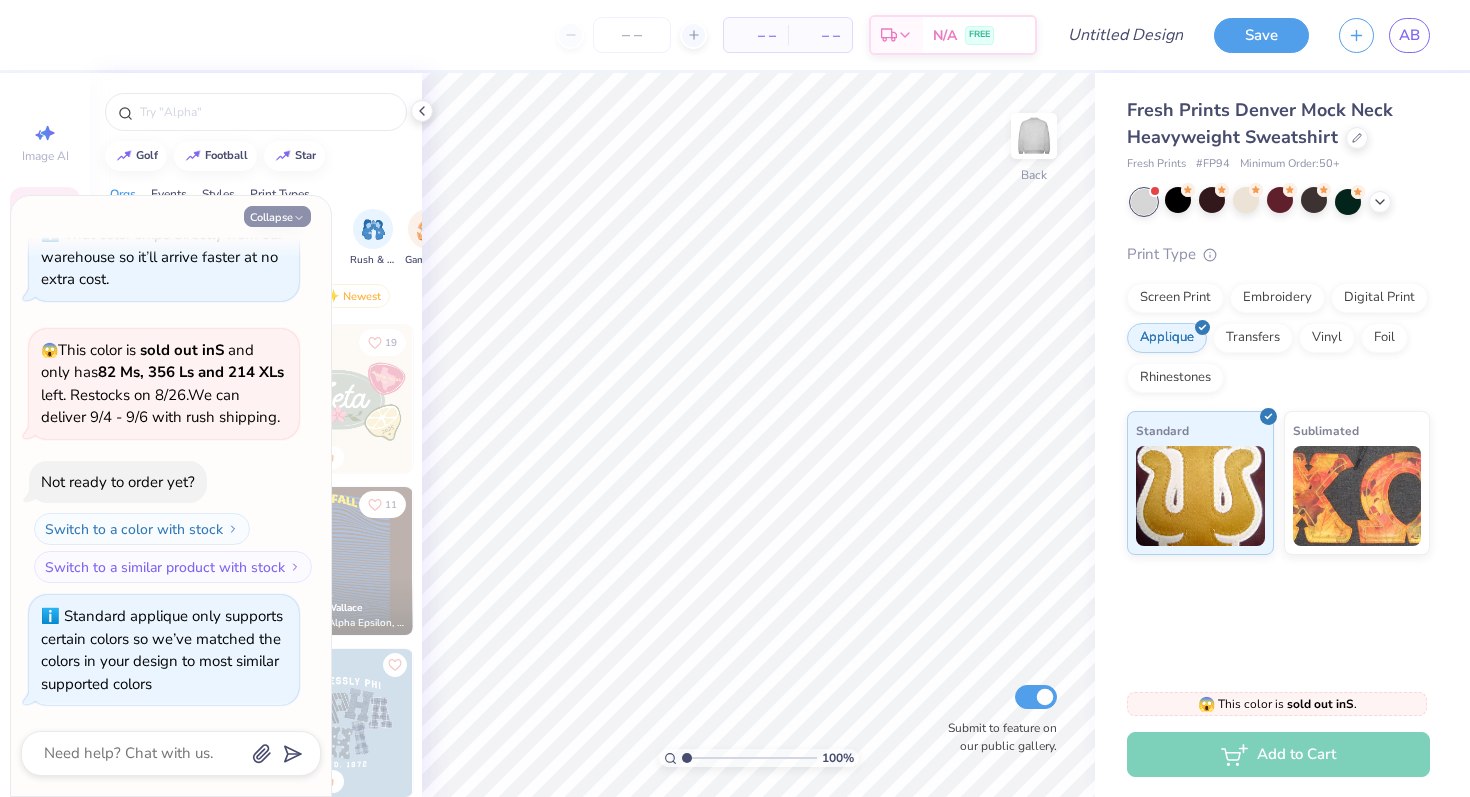 type on "x" 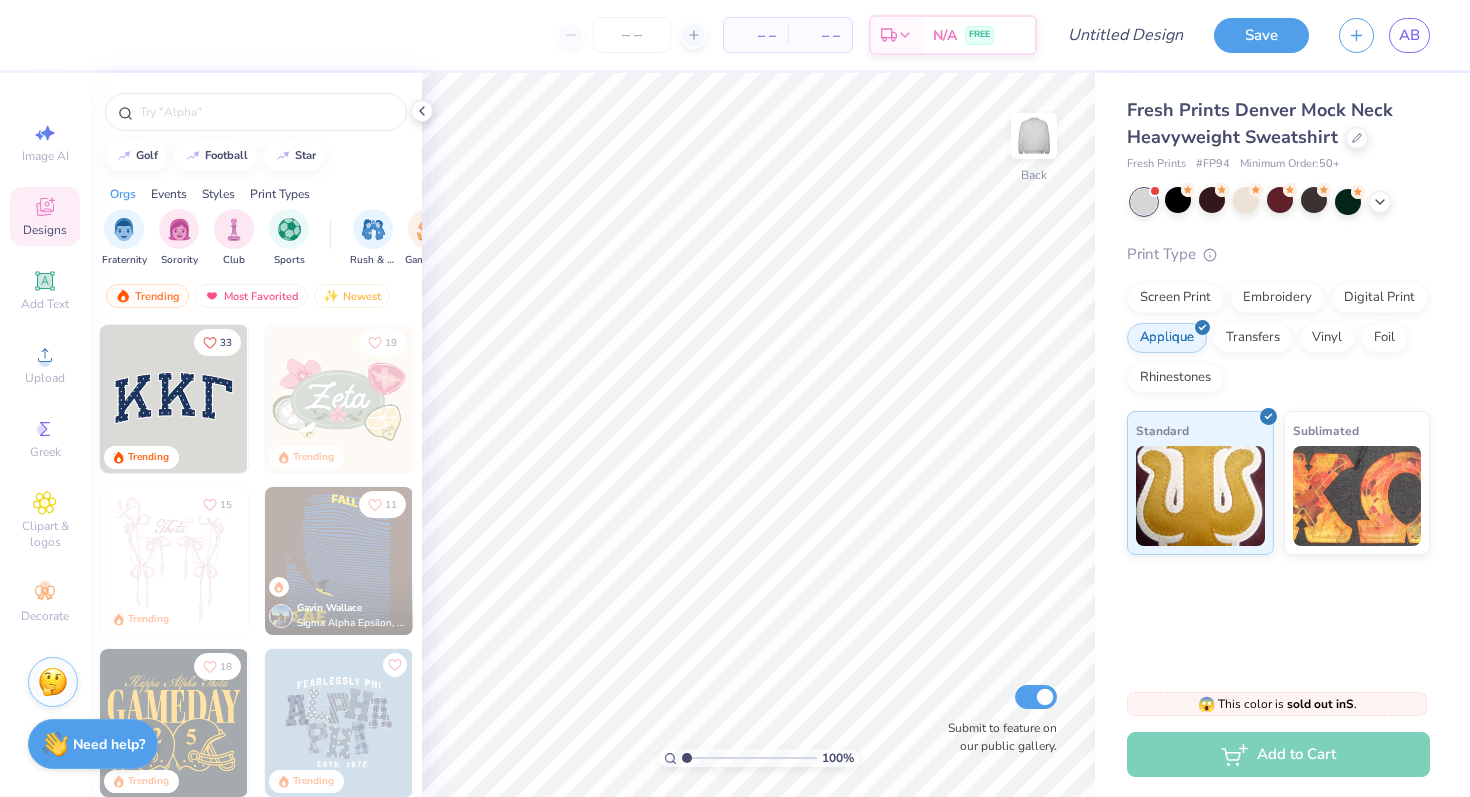 click at bounding box center (174, 399) 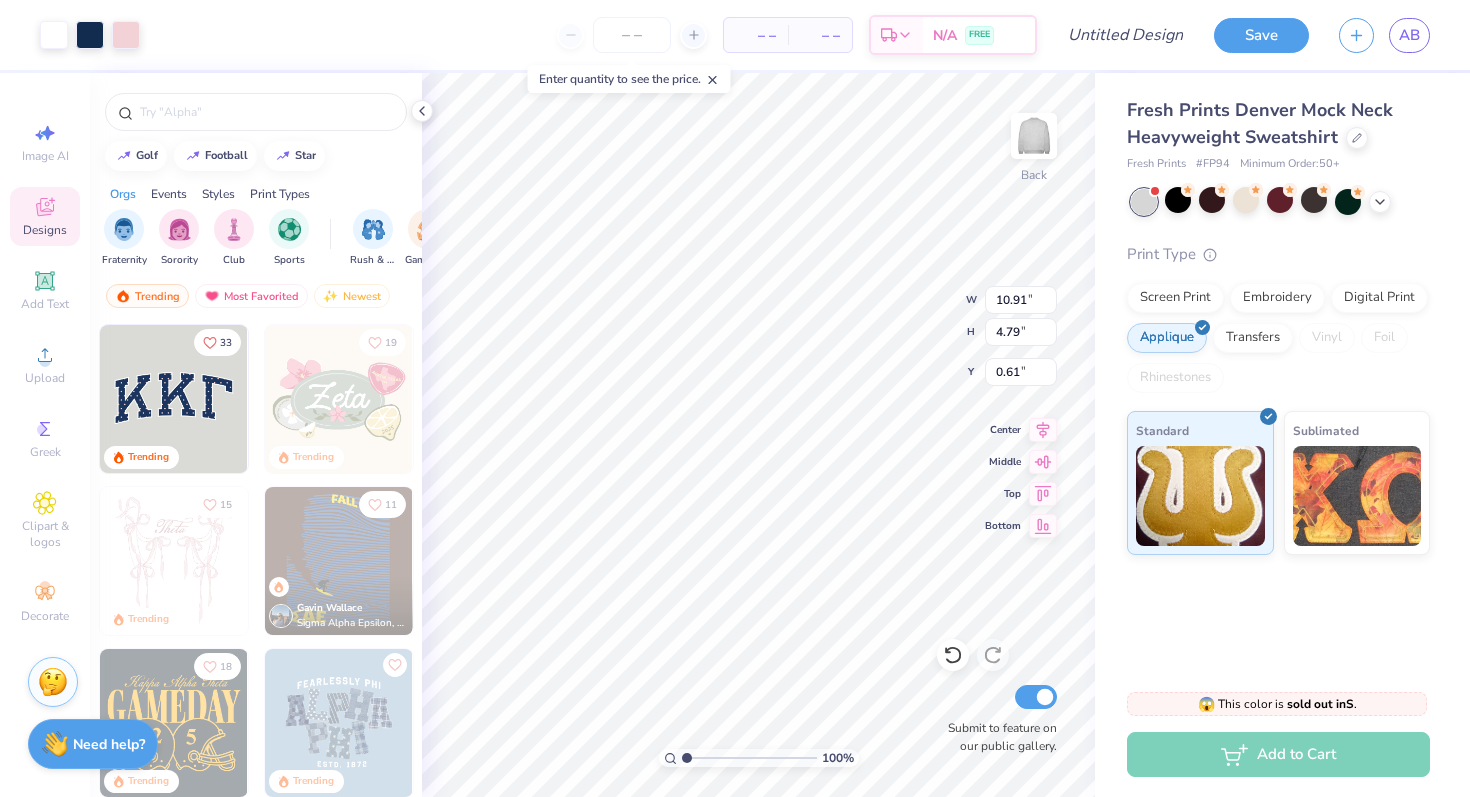 type on "0.61" 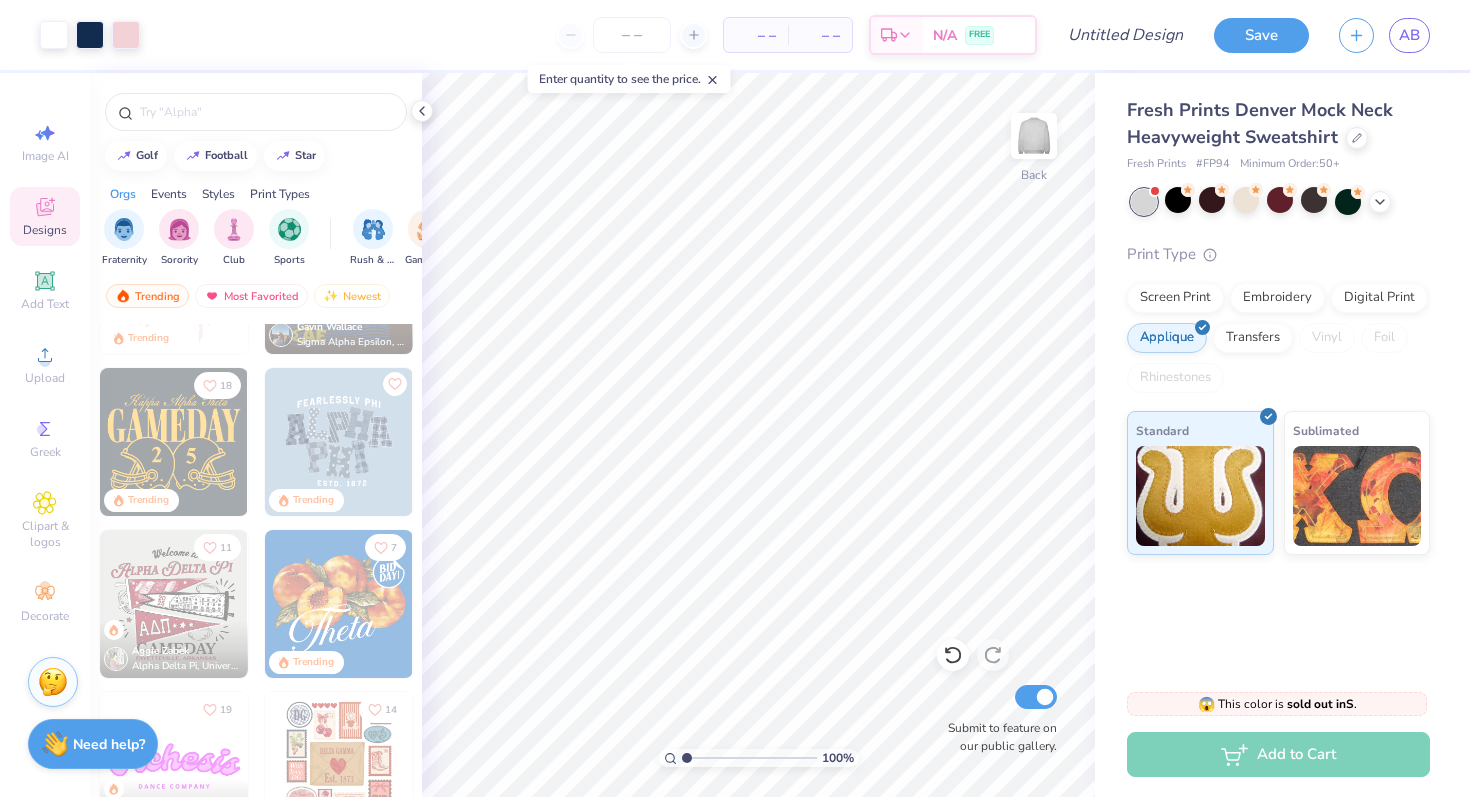 scroll, scrollTop: 454, scrollLeft: 0, axis: vertical 